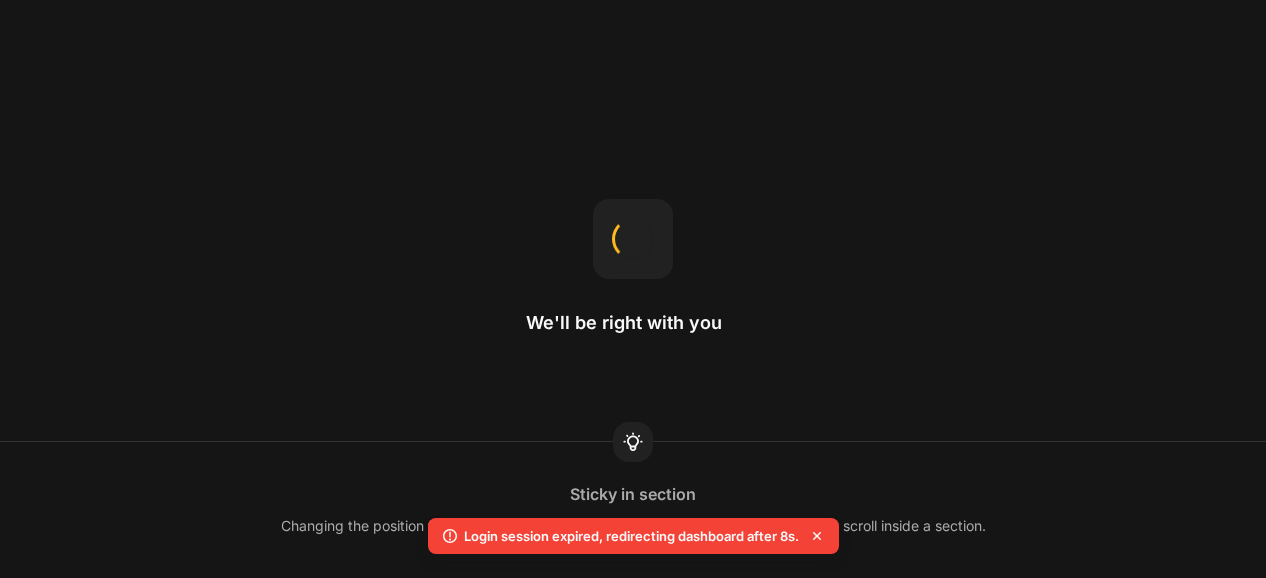 scroll, scrollTop: 0, scrollLeft: 0, axis: both 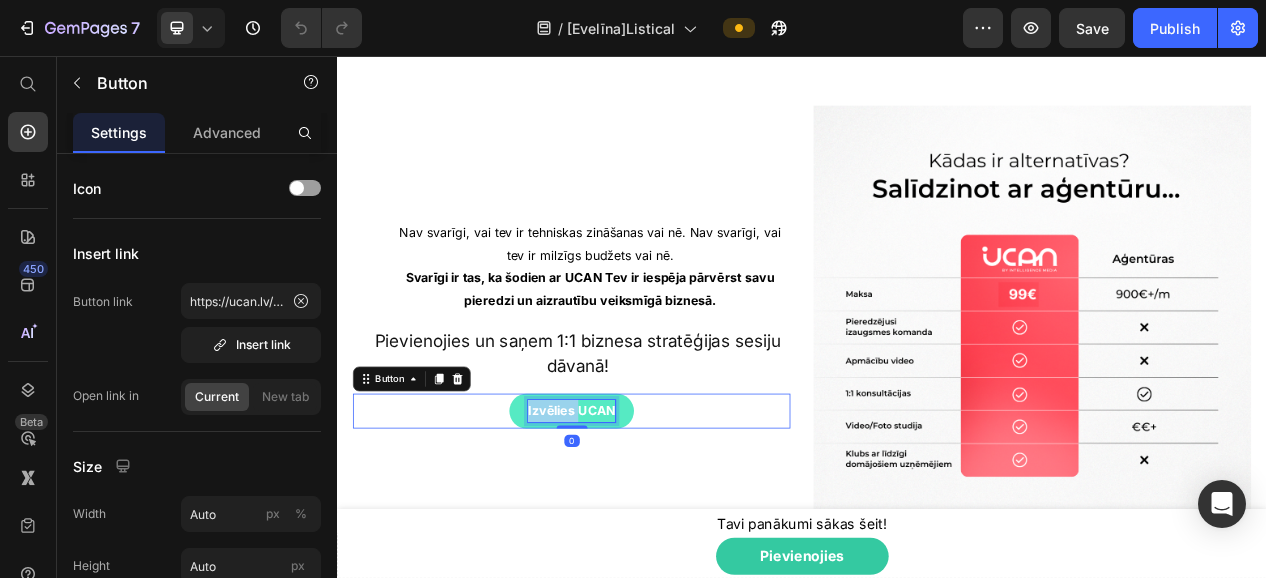 click on "Izvēlies UCAN" at bounding box center (639, 514) 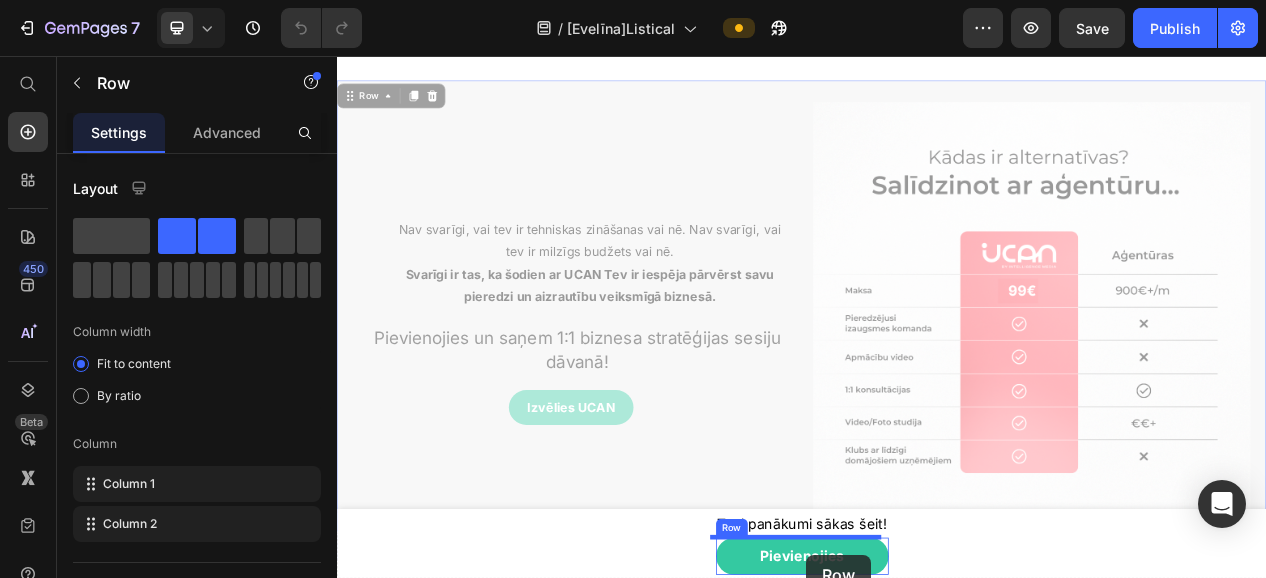 drag, startPoint x: 843, startPoint y: 571, endPoint x: 943, endPoint y: 701, distance: 164.01219 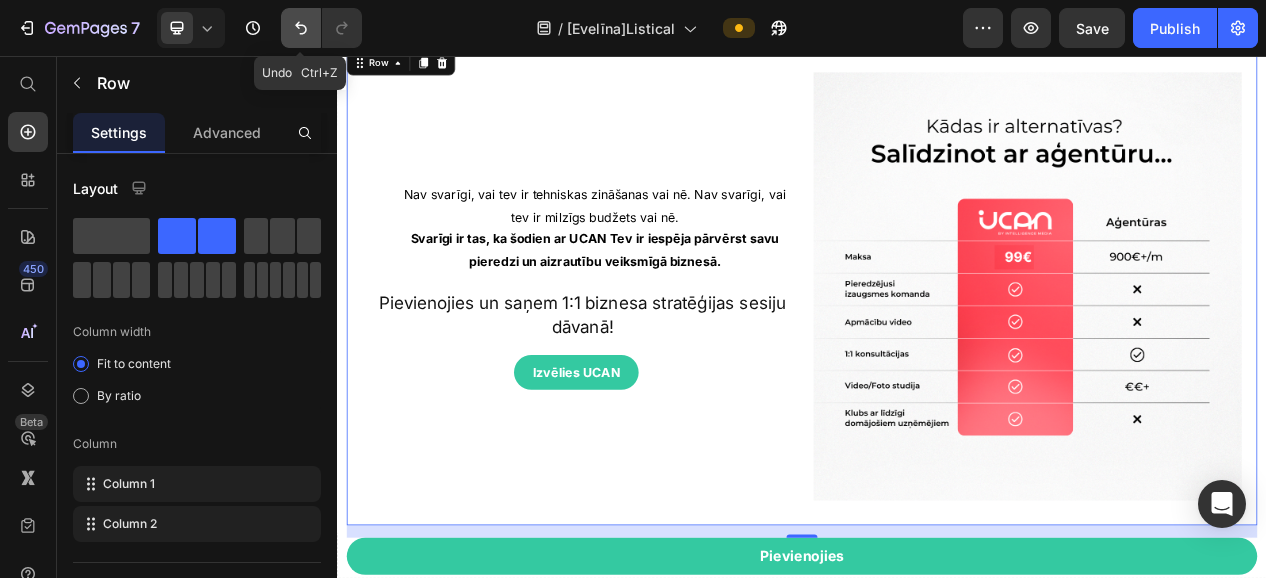 click 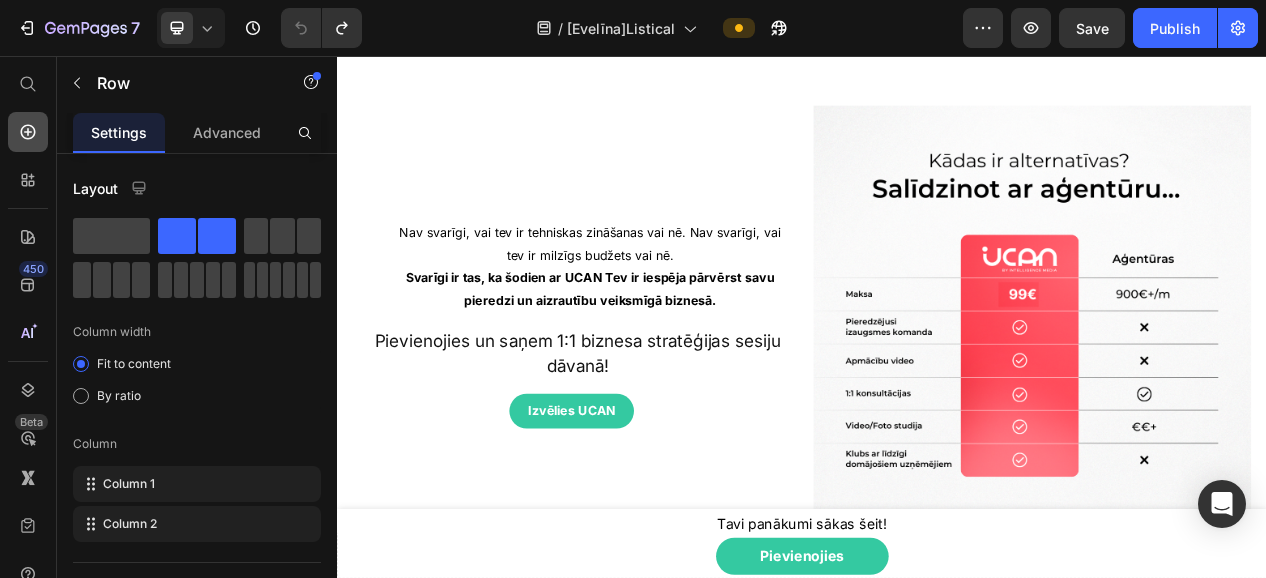 click 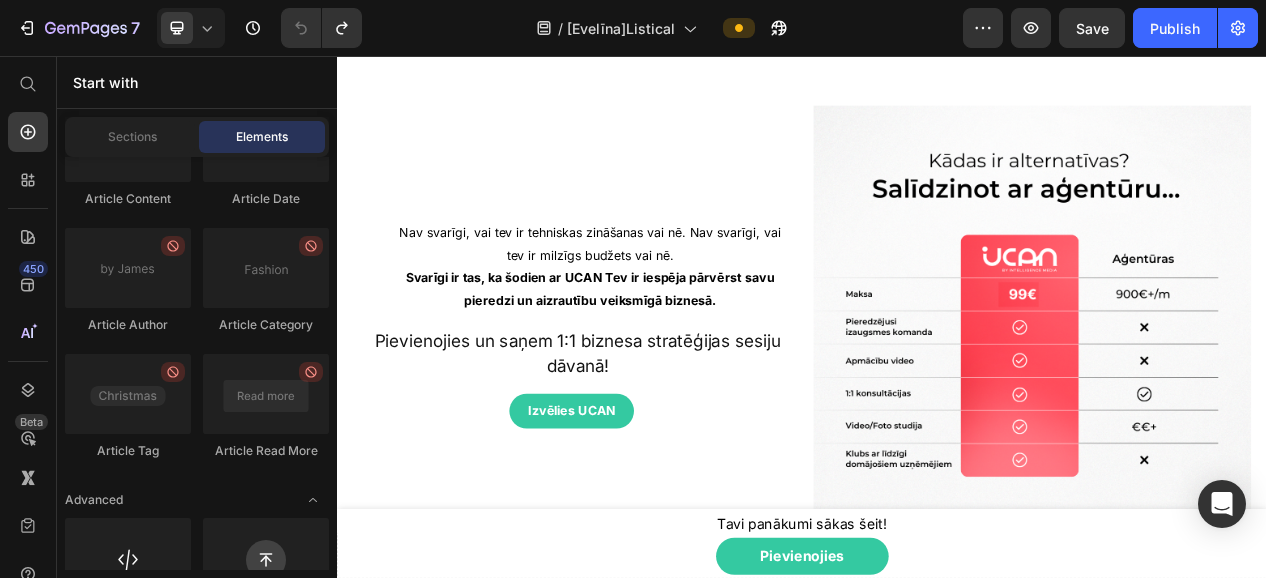scroll, scrollTop: 5766, scrollLeft: 0, axis: vertical 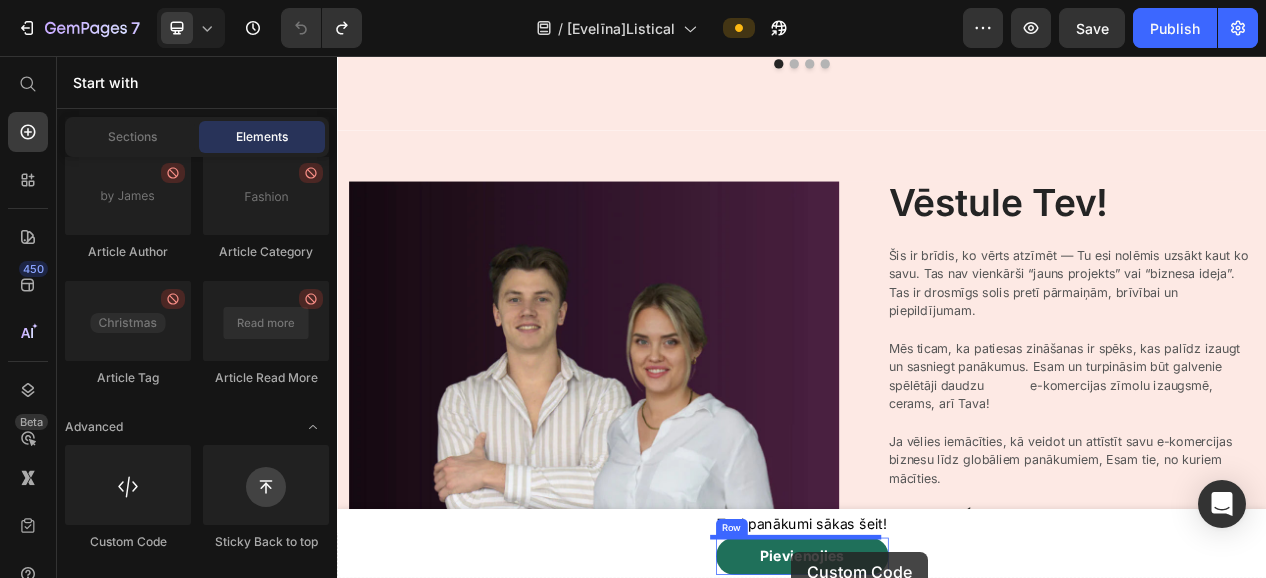 drag, startPoint x: 490, startPoint y: 552, endPoint x: 848, endPoint y: 699, distance: 387.00516 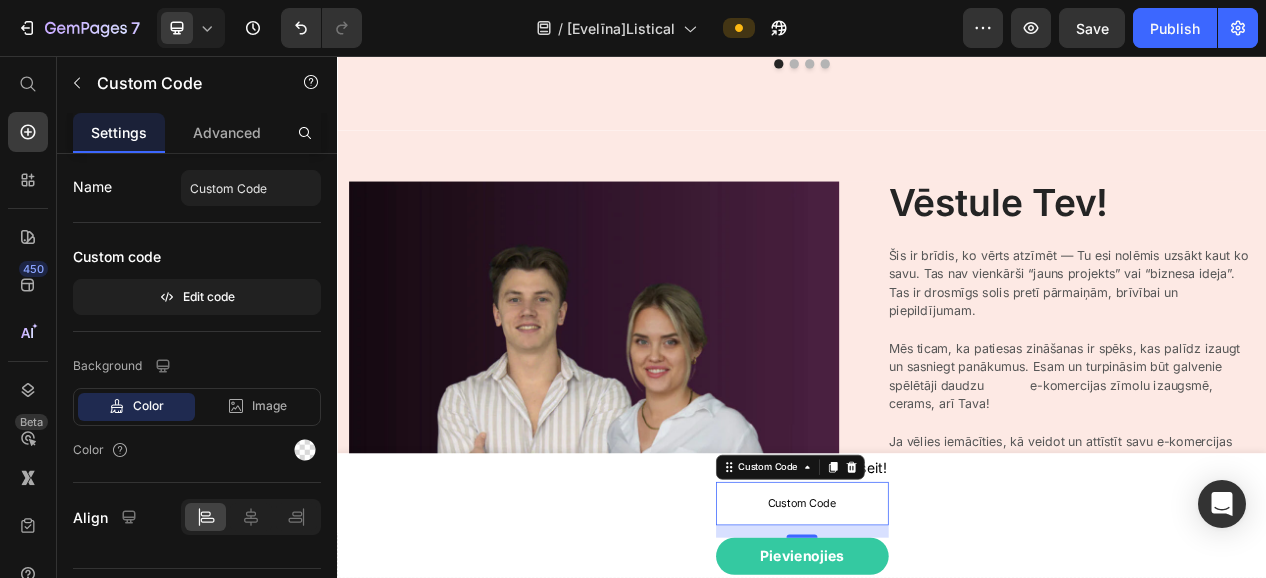 click on "Custom Code" at bounding box center [937, 634] 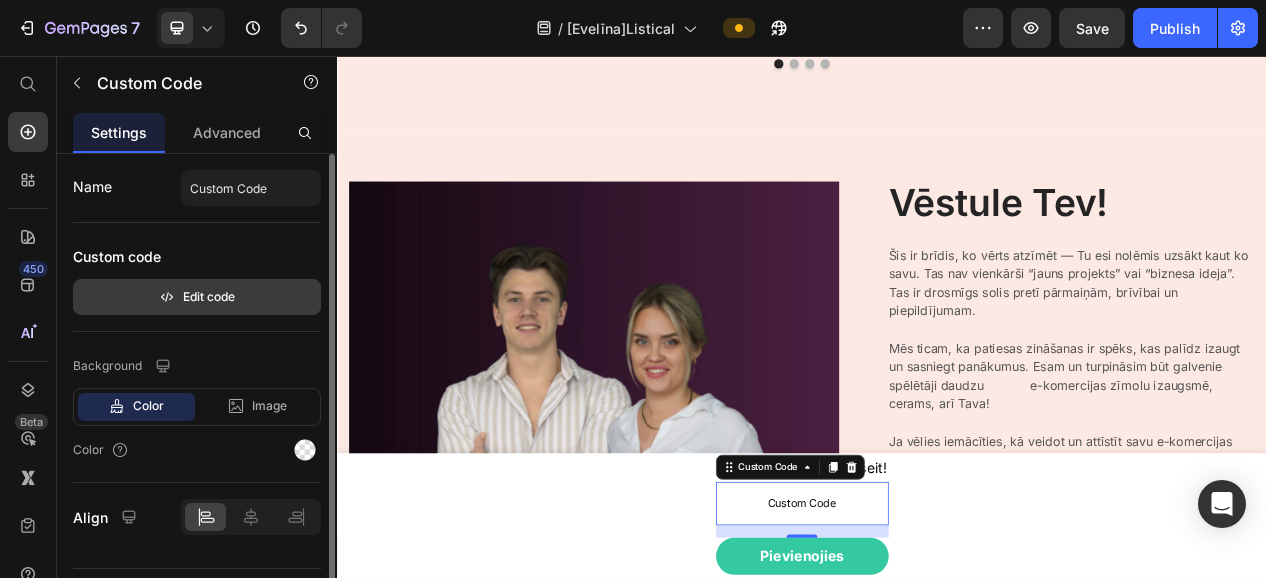 click on "Edit code" at bounding box center (197, 297) 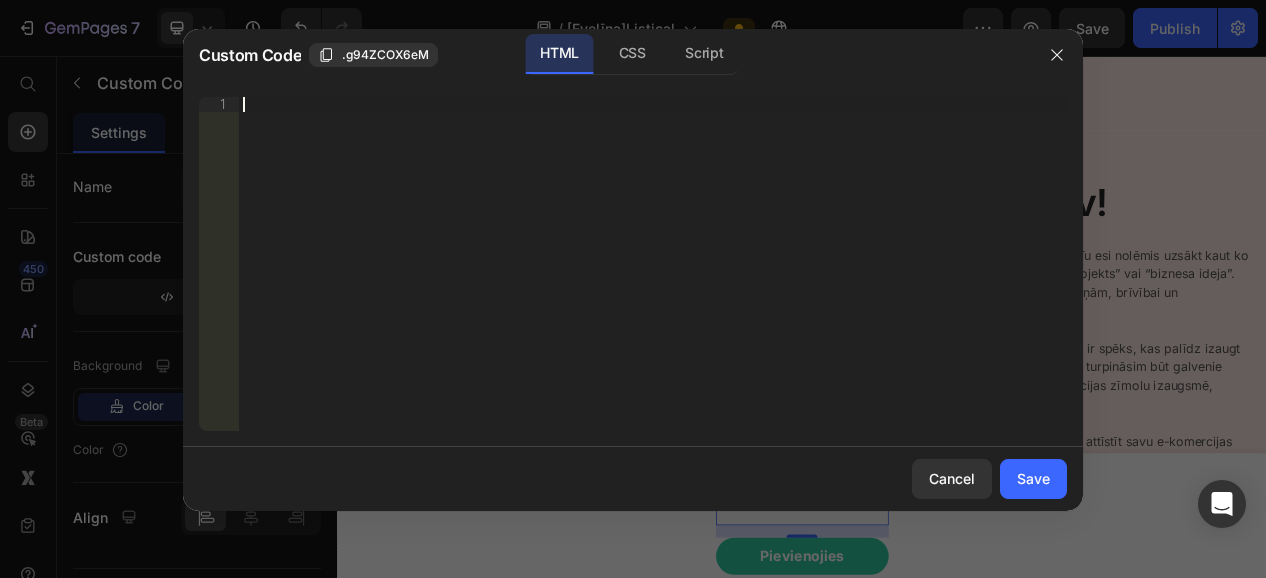 click on "Insert the 3rd-party installation code, HTML code, or Liquid code to display custom content." at bounding box center (653, 279) 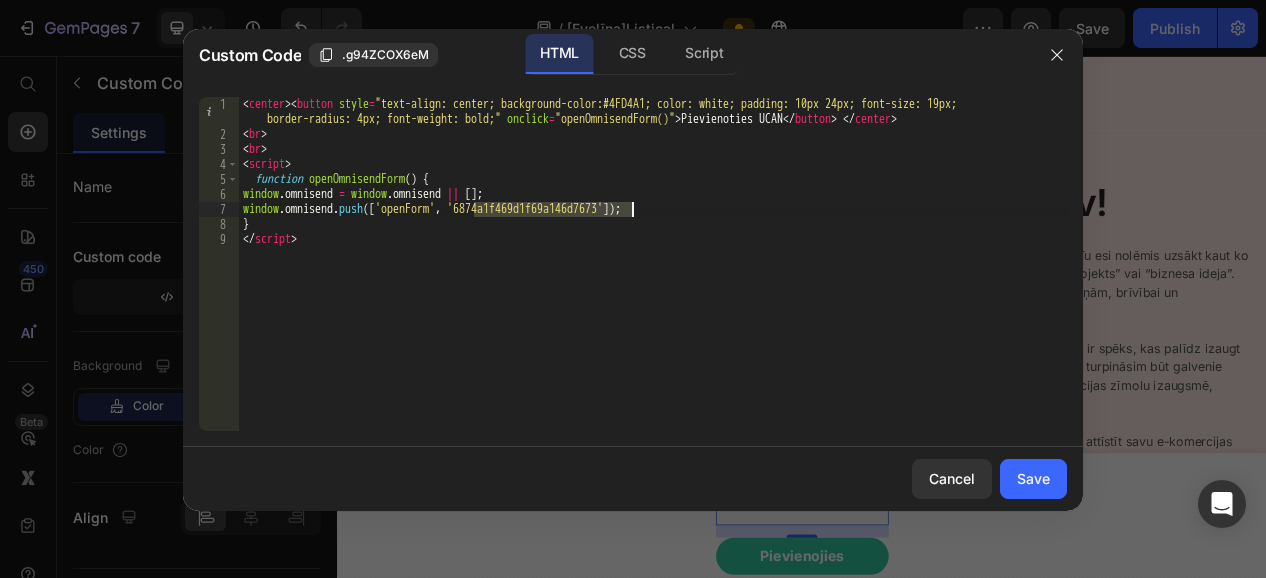 drag, startPoint x: 472, startPoint y: 206, endPoint x: 632, endPoint y: 214, distance: 160.19987 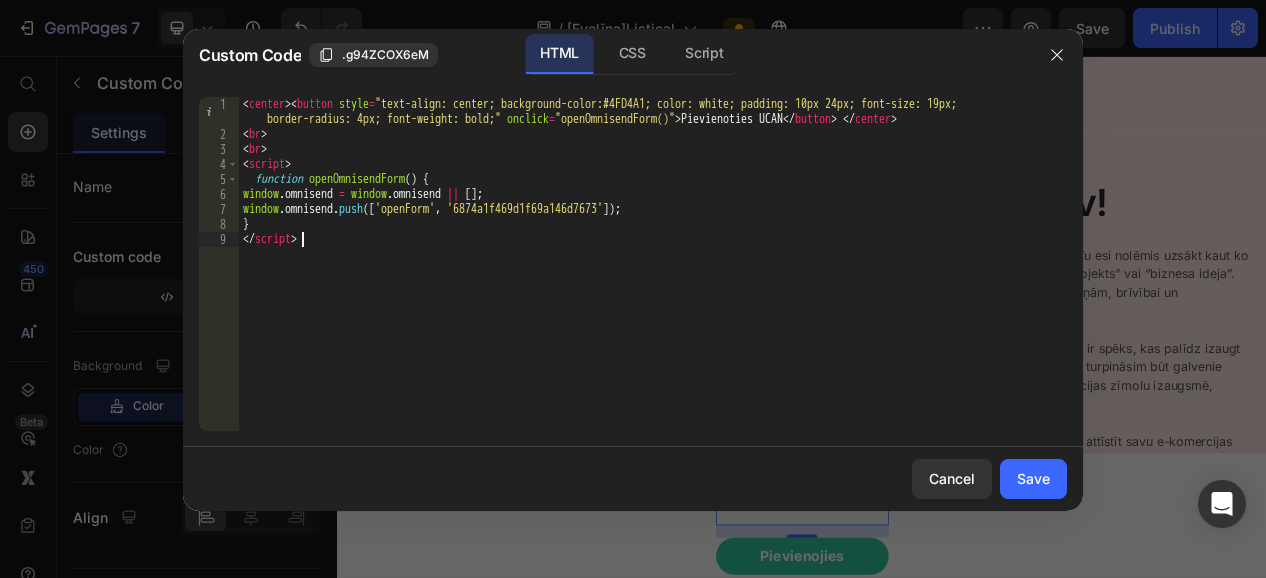 click on "< center > < button   style = "text-align: center; background-color:#4FD4A1; color: white; padding: 10px 24px; font-size: 19px;       border-radius: 4px; font-weight: bold;"   onclick = "openOmnisendForm()" > Pievienoties UCAN </ button >   < / center > < br > < br > < script >      function   openOmnisendForm ( )   {   window . omnisend   =   window . omnisend   ||   [ ] ; window . omnisend . push ([ 'openForm' ,   '6874a1f469d1f69a146d7673' ]) ; } </ script >" at bounding box center [653, 286] 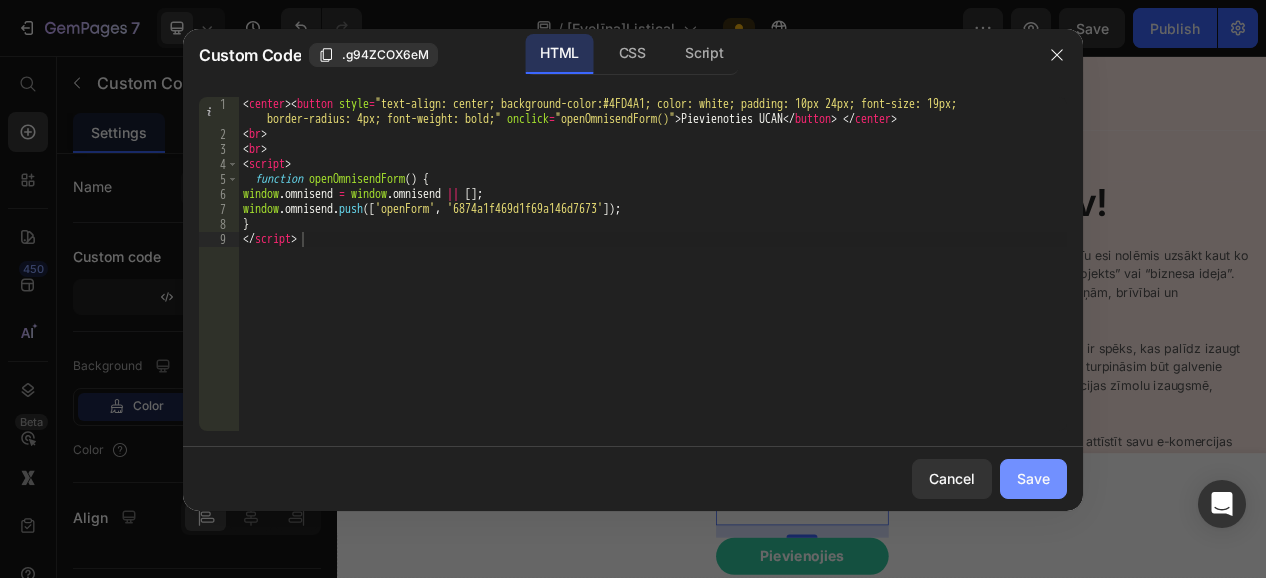 click on "Save" at bounding box center (1033, 478) 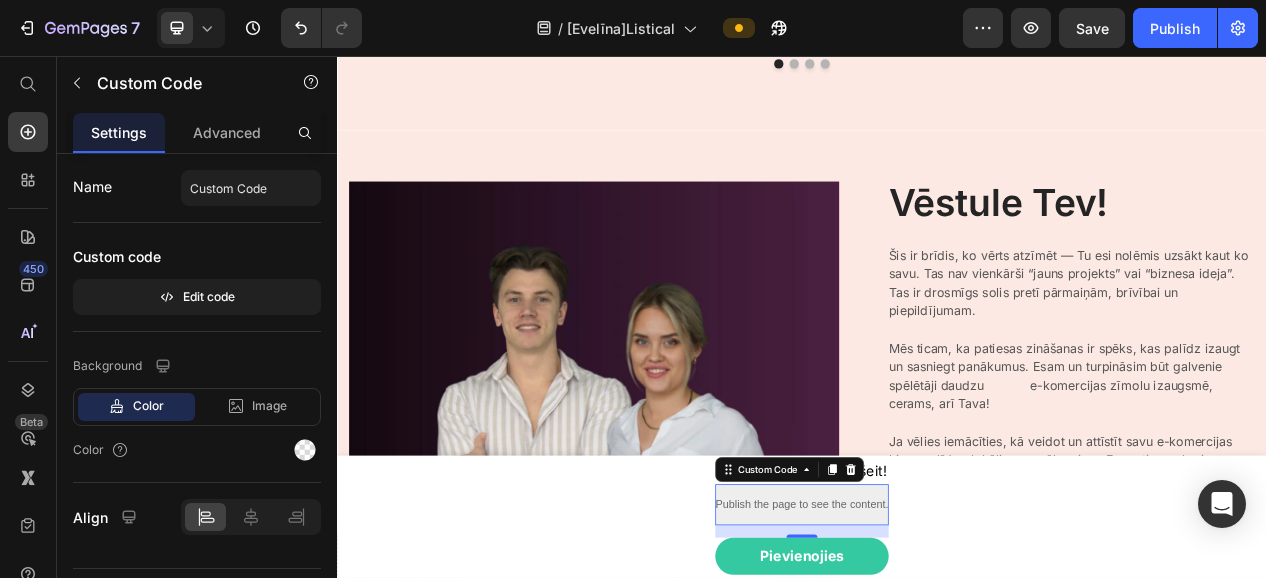 click on "Publish the page to see the content." at bounding box center [936, 635] 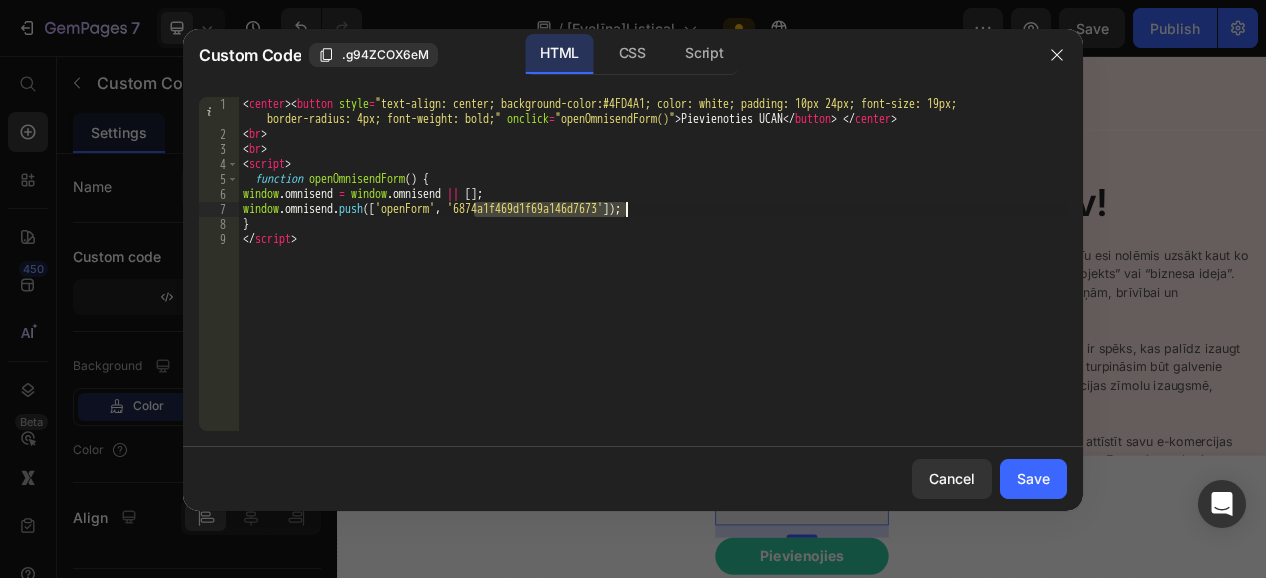 drag, startPoint x: 474, startPoint y: 208, endPoint x: 628, endPoint y: 213, distance: 154.08115 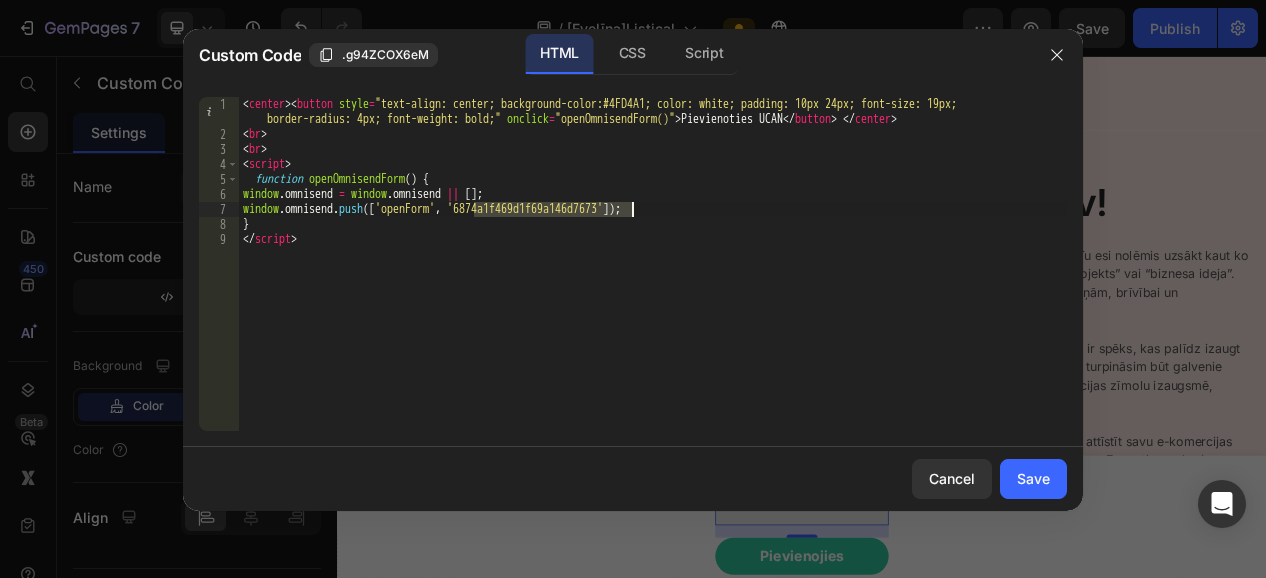 drag, startPoint x: 476, startPoint y: 207, endPoint x: 630, endPoint y: 211, distance: 154.05194 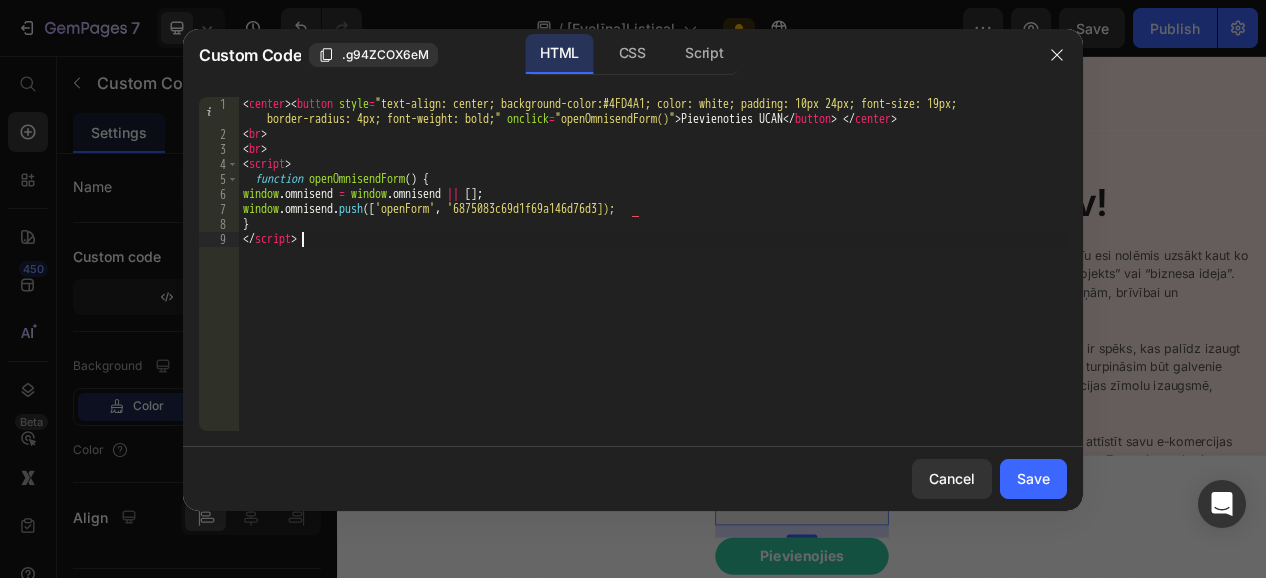 click on "< center > < button   style = "text-align: center; background-color:#4FD4A1; color: white; padding: 10px 24px; font-size: 19px;       border-radius: 4px; font-weight: bold;"   onclick = "openOmnisendForm()" > Pievienoties UCAN </ button >   < / center > < br > < br > < script >      function   openOmnisendForm ( )   {   window . omnisend   =   window . omnisend   ||   [ ] ; window . omnisend . push ([ 'openForm' ,   '6875083c69d1f69a146d76d3]); } </ script >" at bounding box center (653, 286) 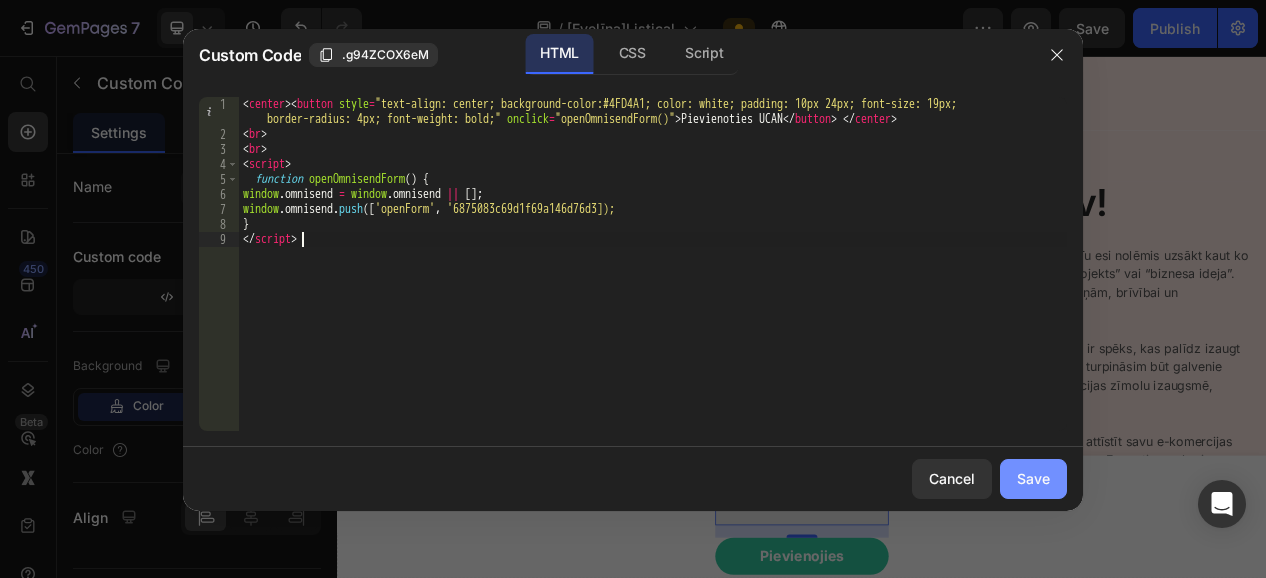 click on "Save" at bounding box center (1033, 478) 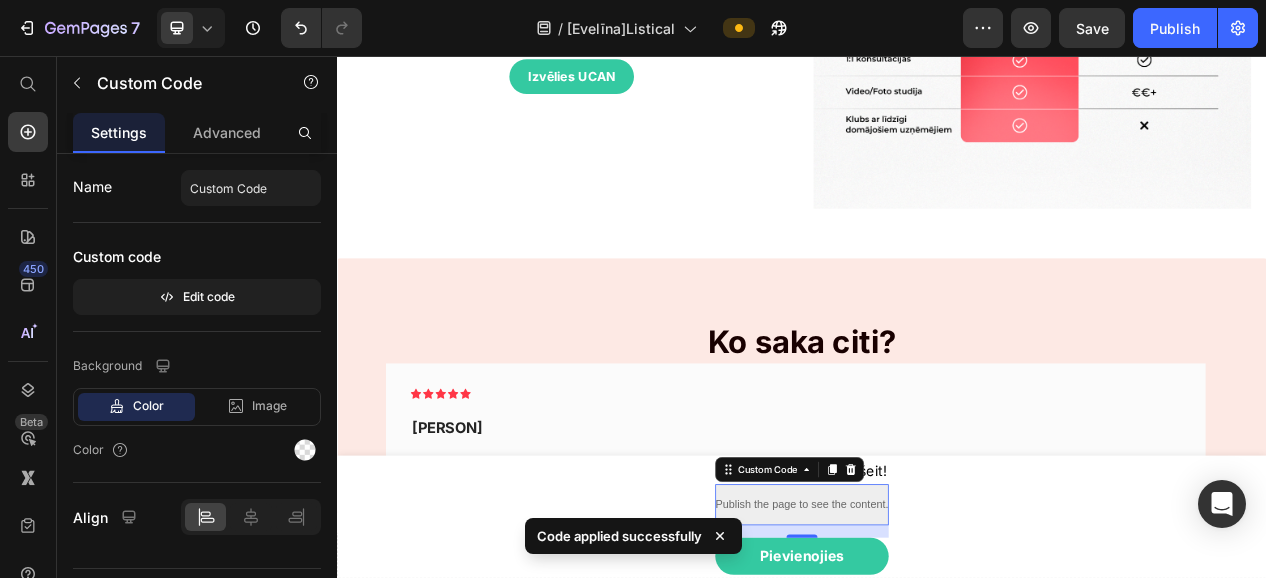 scroll, scrollTop: 2297, scrollLeft: 0, axis: vertical 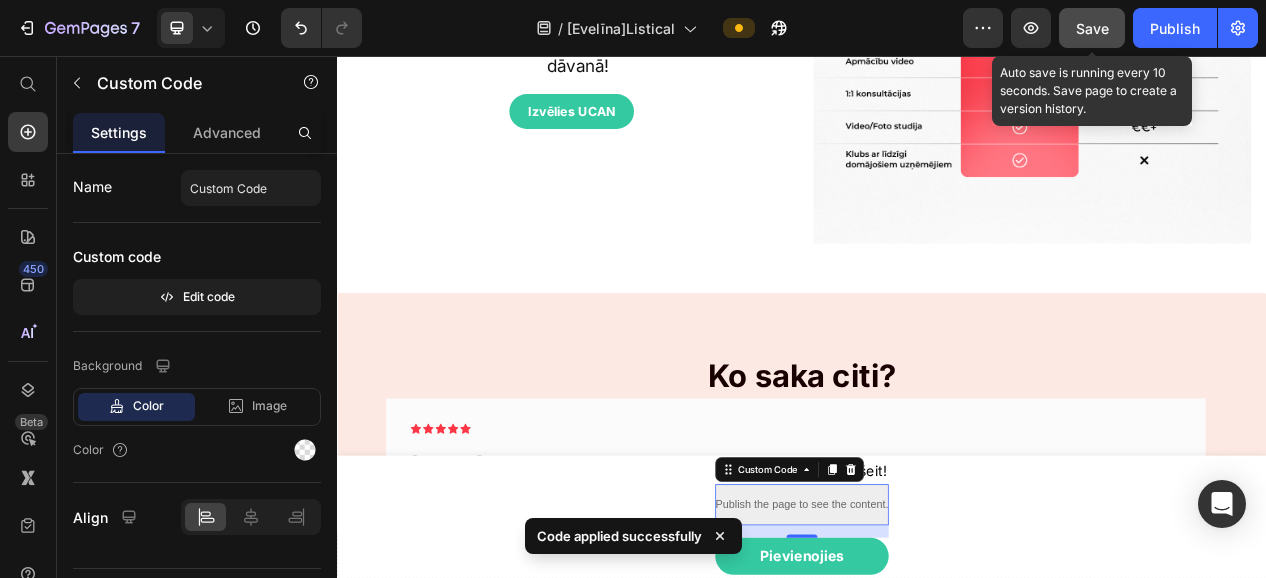 click on "Save" at bounding box center [1092, 28] 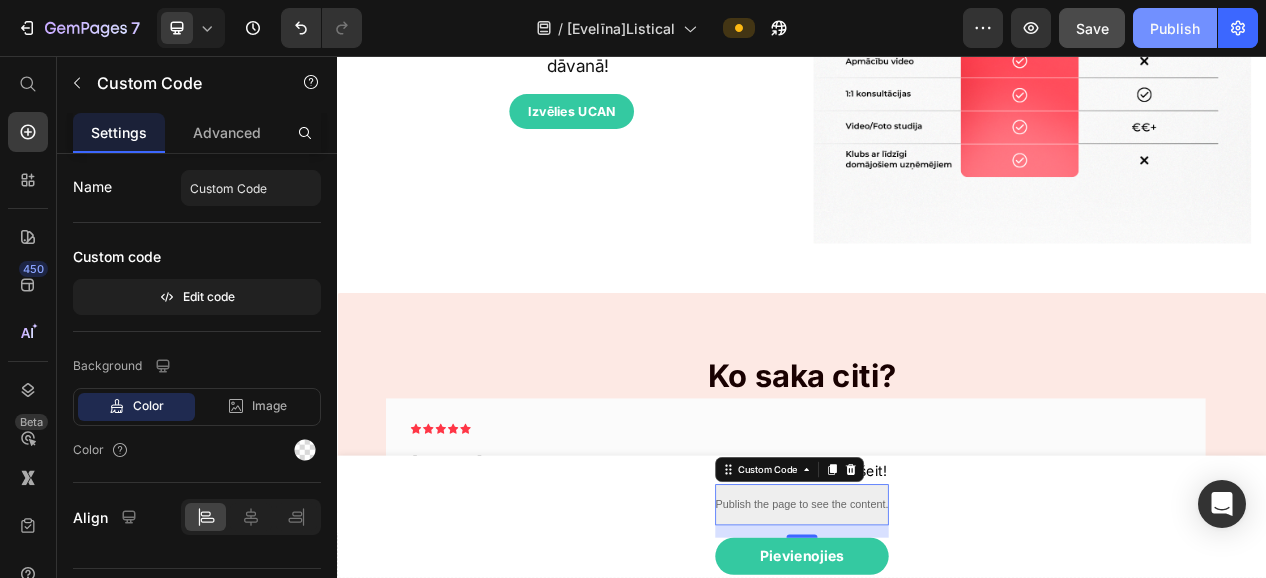 click on "Publish" at bounding box center [1175, 28] 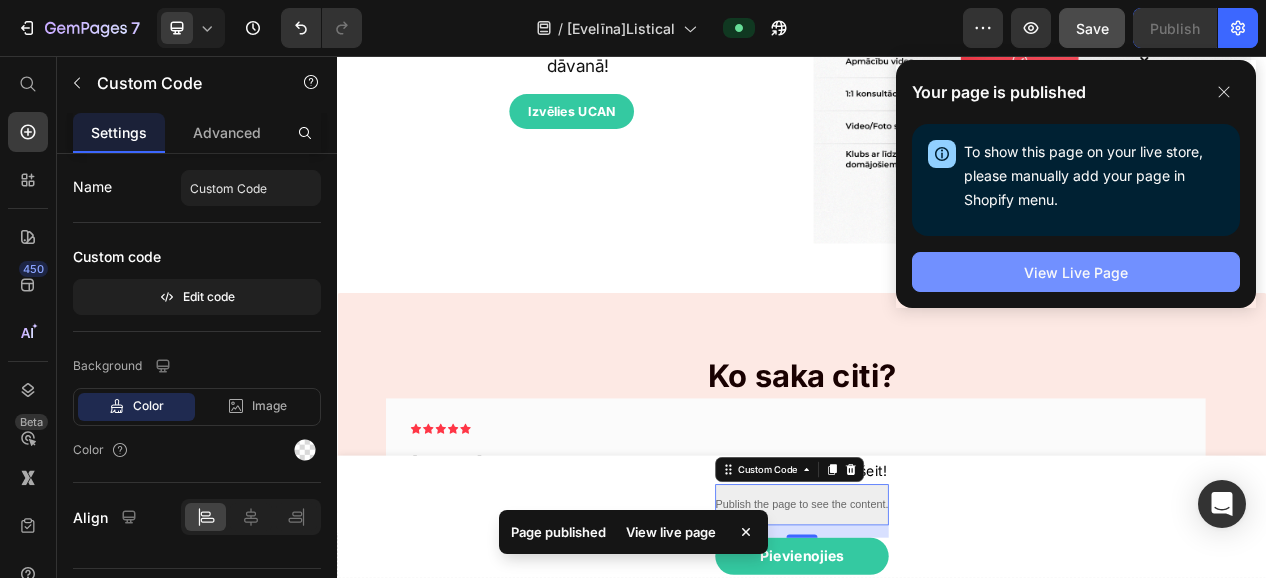 click on "View Live Page" at bounding box center (1076, 272) 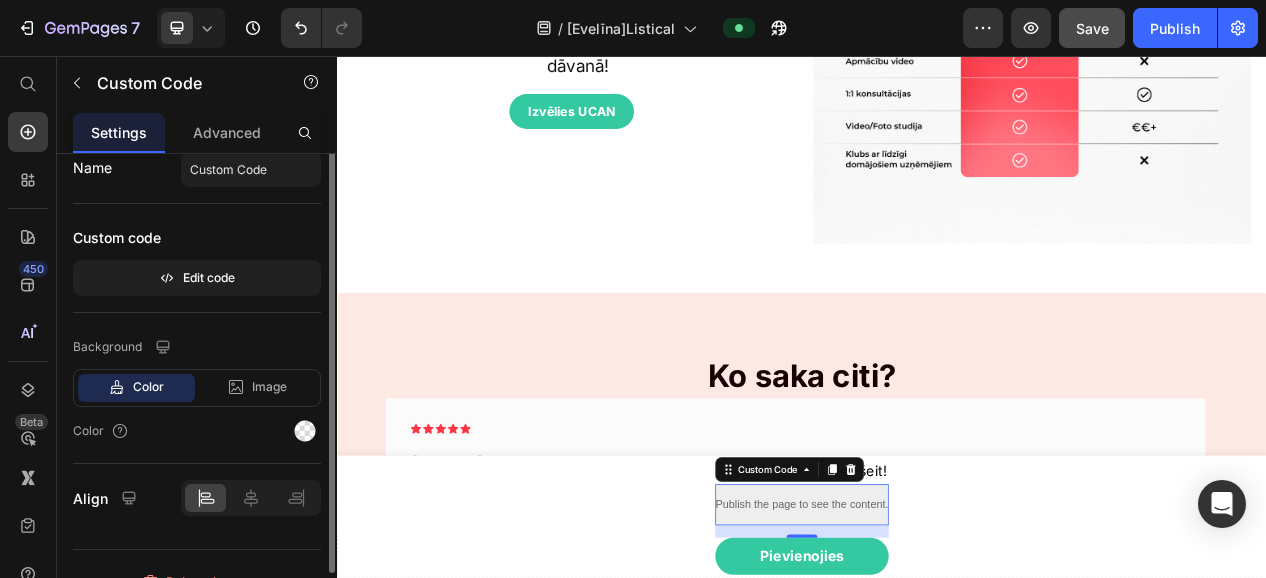 scroll, scrollTop: 0, scrollLeft: 0, axis: both 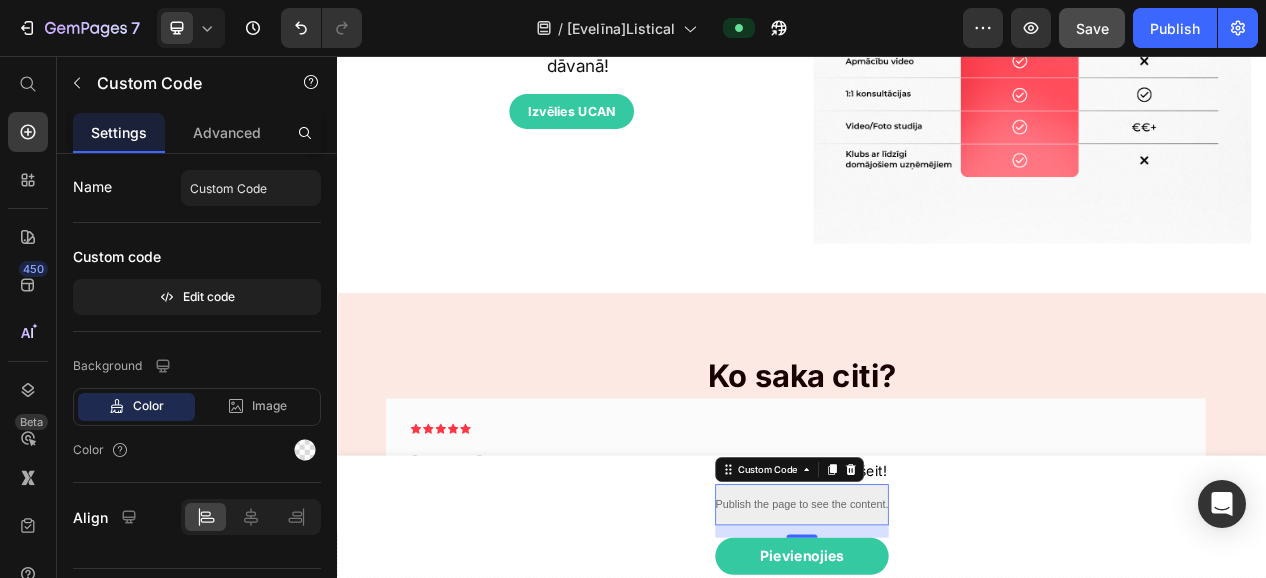 click on "Publish the page to see the content." at bounding box center [936, 635] 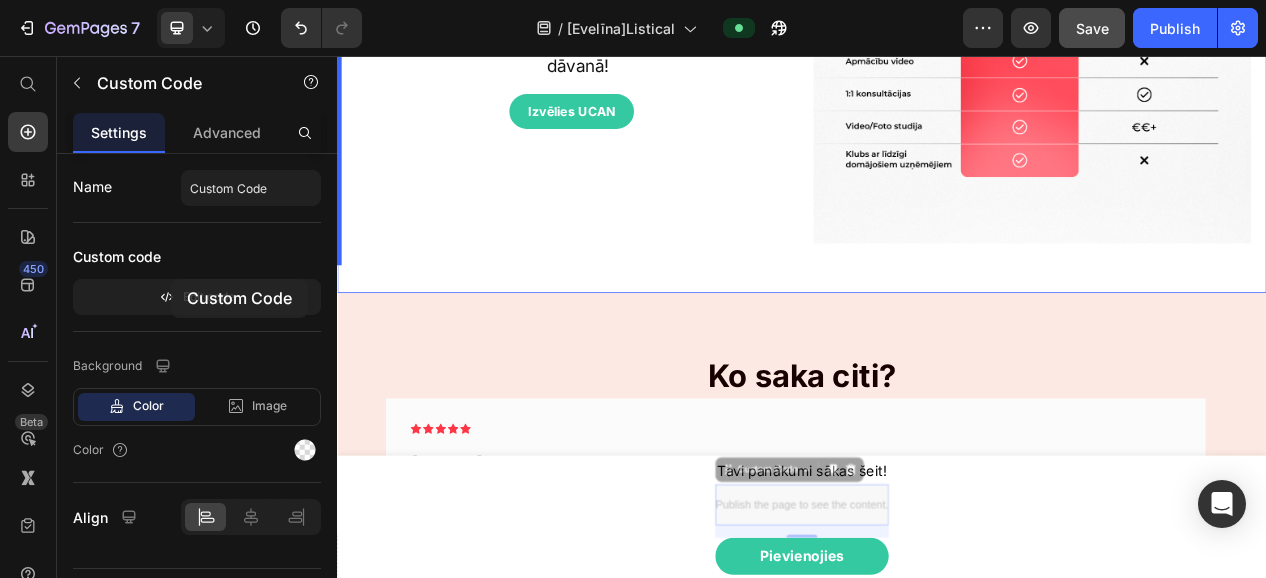 drag, startPoint x: 863, startPoint y: 636, endPoint x: 134, endPoint y: 369, distance: 776.3569 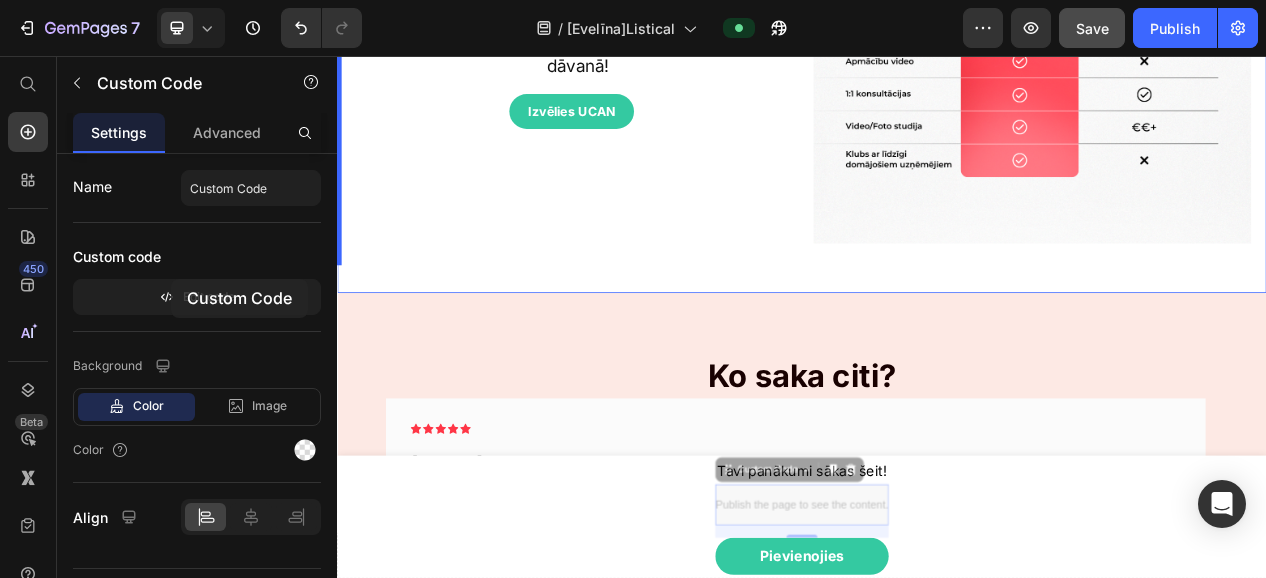 click on "Edit code" at bounding box center (197, 297) 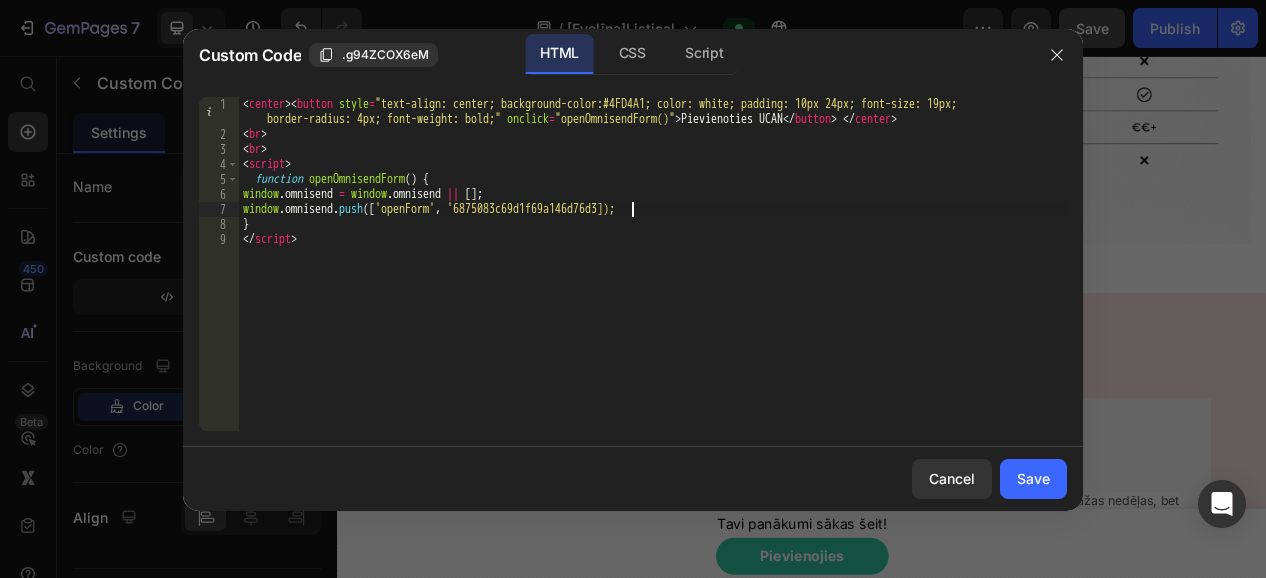 click on "< center > < button   style = "text-align: center; background-color:#4FD4A1; color: white; padding: 10px 24px; font-size: 19px;       border-radius: 4px; font-weight: bold;"   onclick = "openOmnisendForm()" > Pievienoties UCAN </ button >   < / center > < br > < br > < script >      function   openOmnisendForm ( )   {   window . omnisend   =   window . omnisend   ||   [ ] ; window . omnisend . push ([ 'openForm' ,   '6875083c69d1f69a146d76d3]); } </ script >" at bounding box center (653, 286) 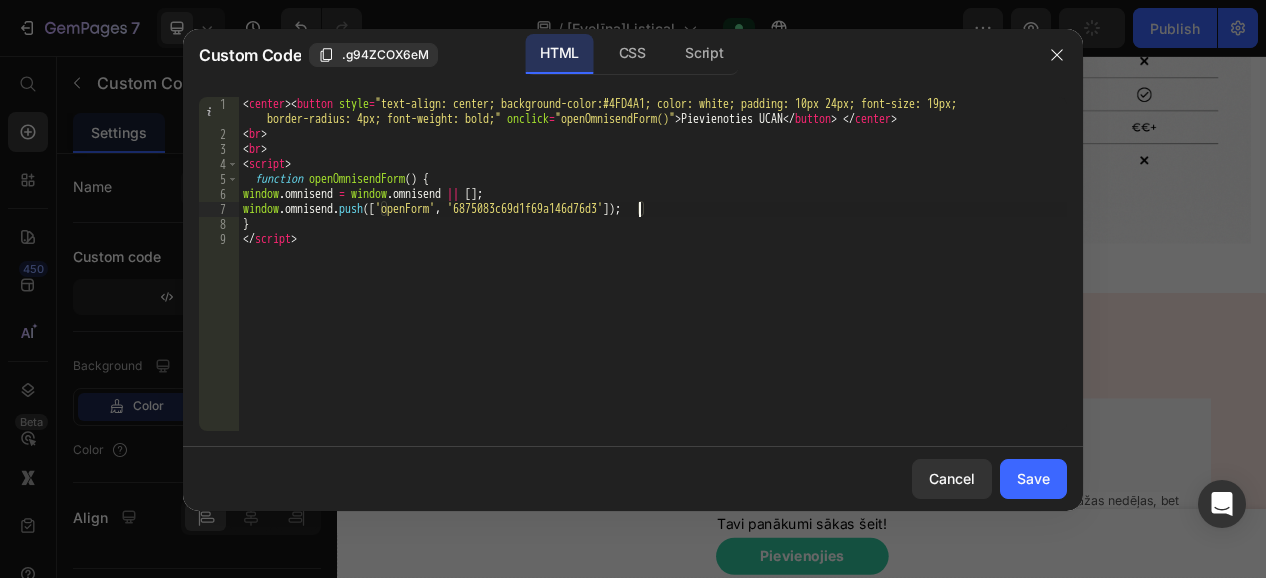 scroll, scrollTop: 0, scrollLeft: 33, axis: horizontal 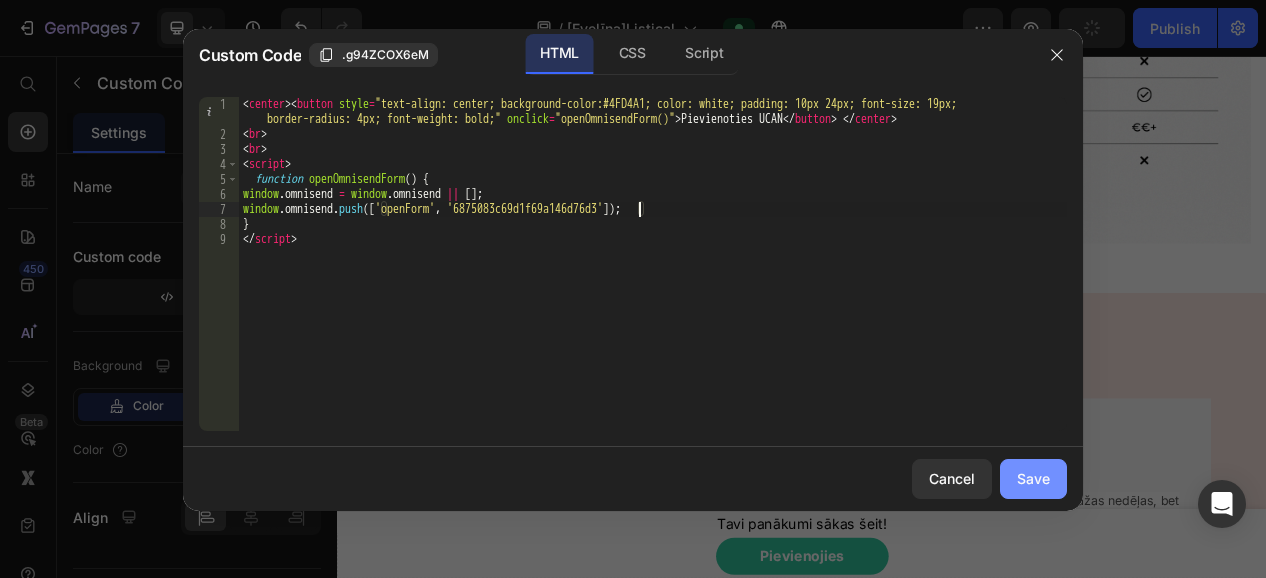 type on "window.omnisend.push(['openForm', '6875083c69d1f69a146d76d3']);" 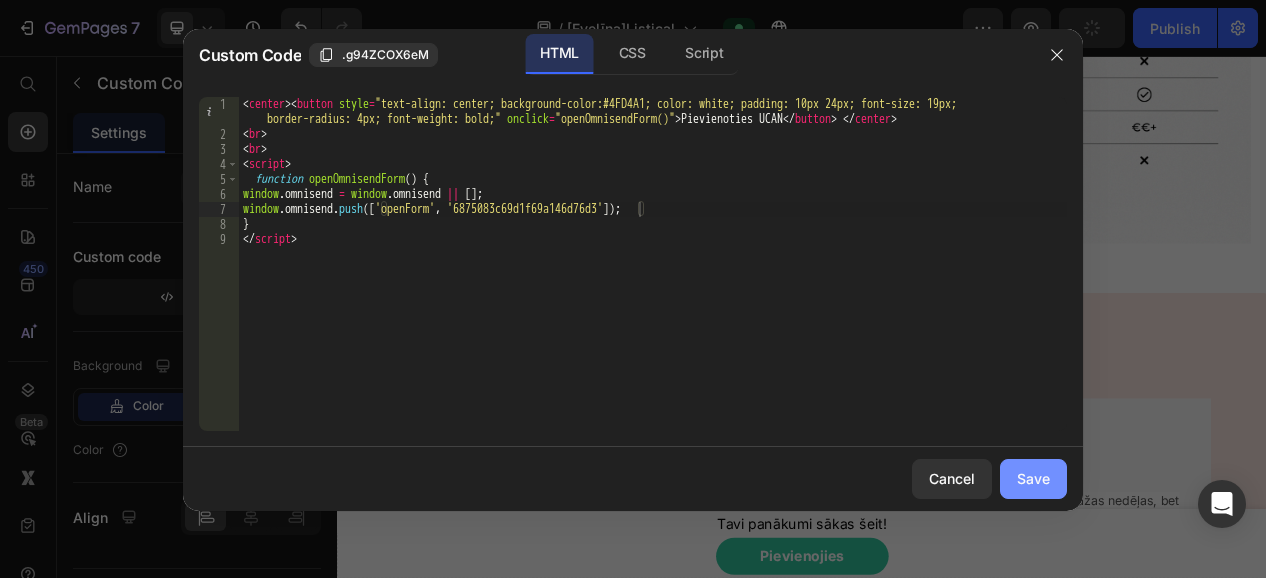 click on "Save" at bounding box center (1033, 478) 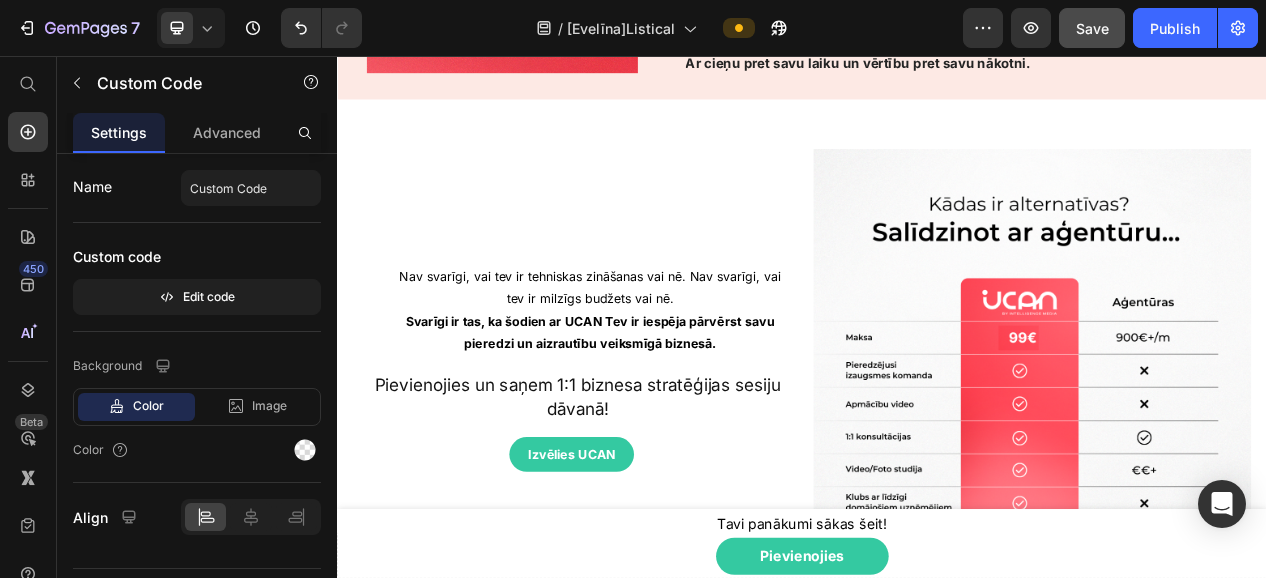 scroll, scrollTop: 1848, scrollLeft: 0, axis: vertical 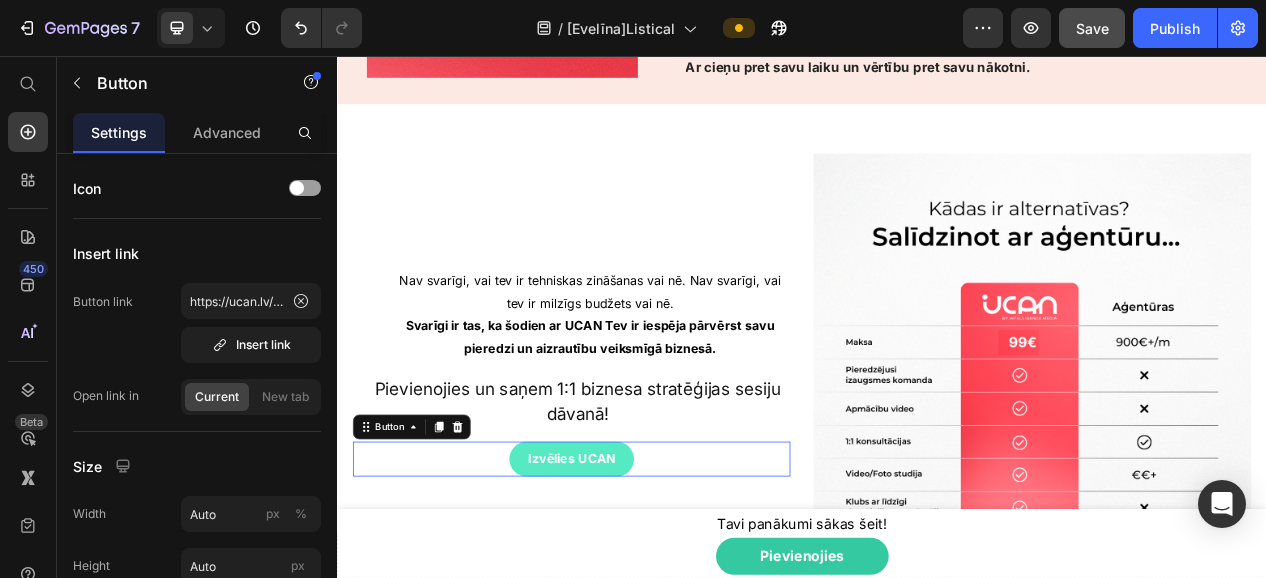 click on "Izvēlies UCAN" at bounding box center [639, 576] 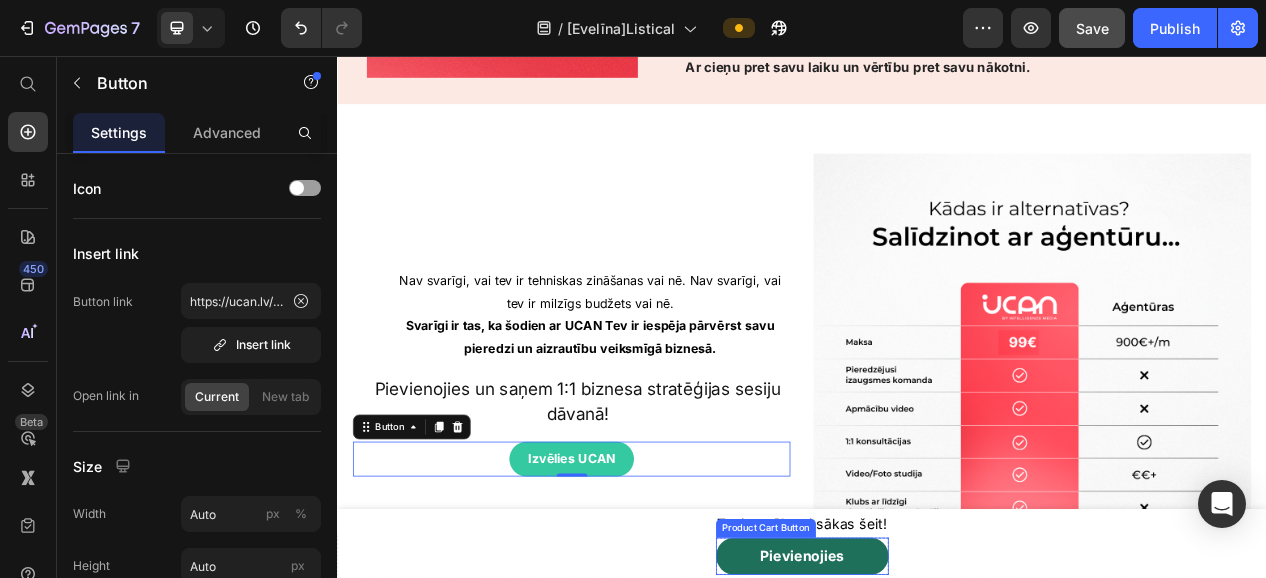 click on "Pievienojies" at bounding box center (937, 702) 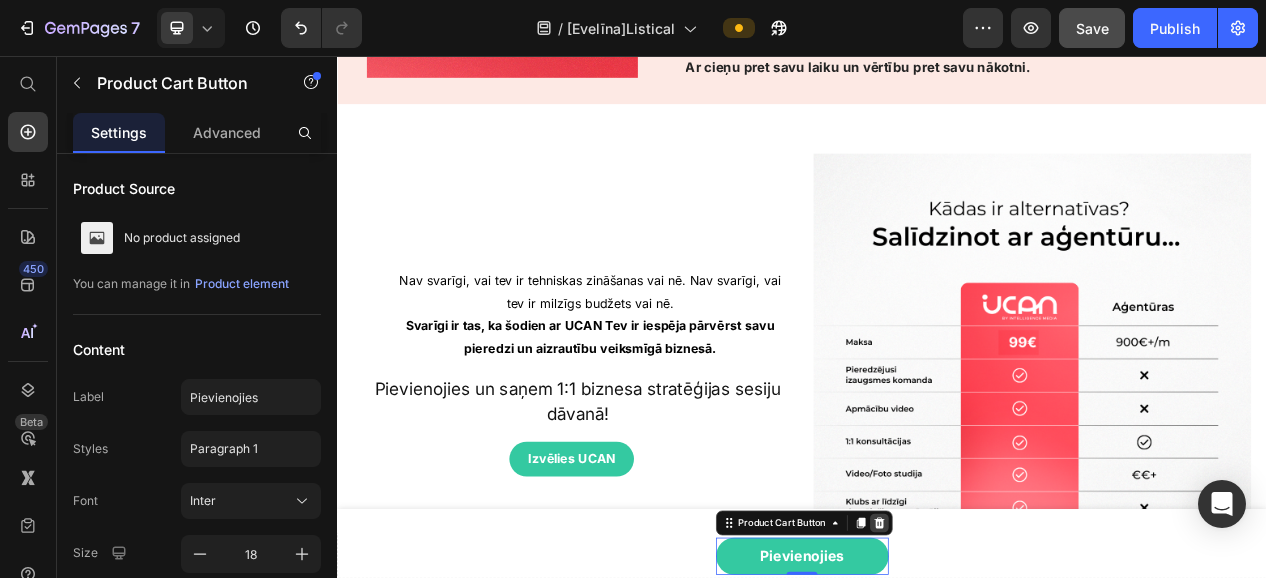 click 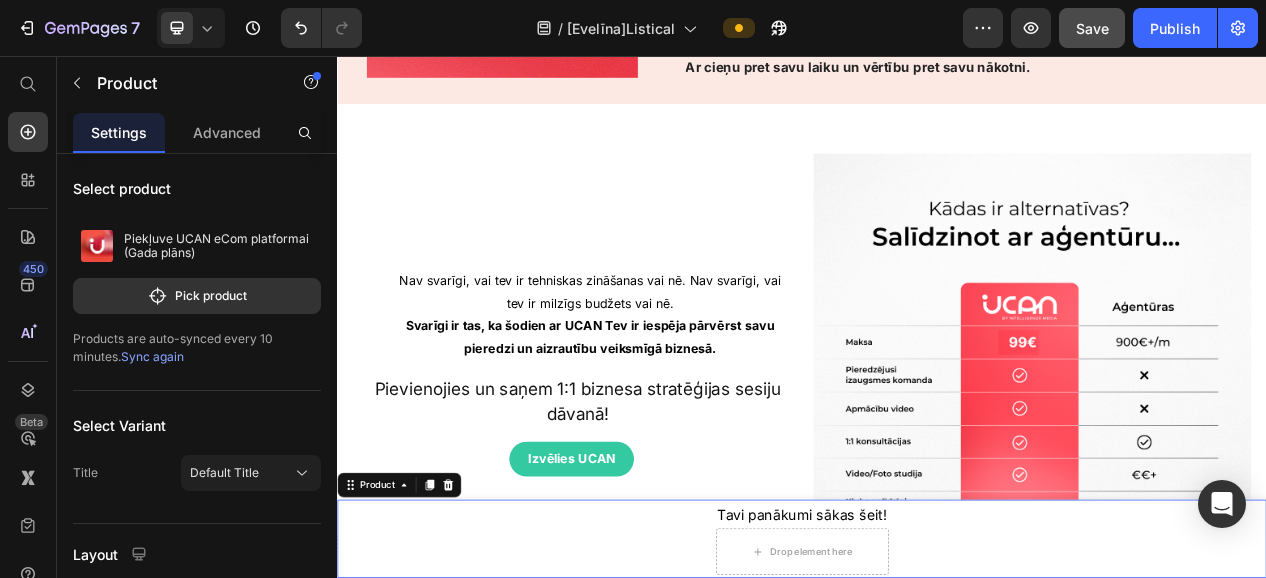 click on "Tavi panākumi sākas šeit! Text Block
Drop element here Row Product   0" at bounding box center [937, 679] 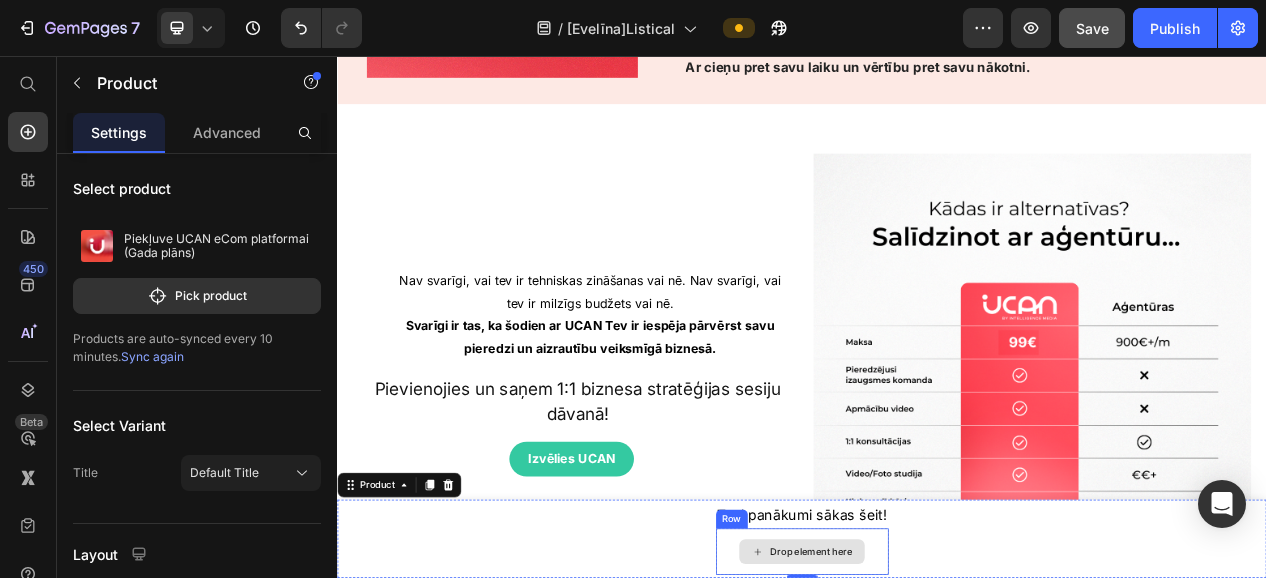 click on "Drop element here" at bounding box center [937, 696] 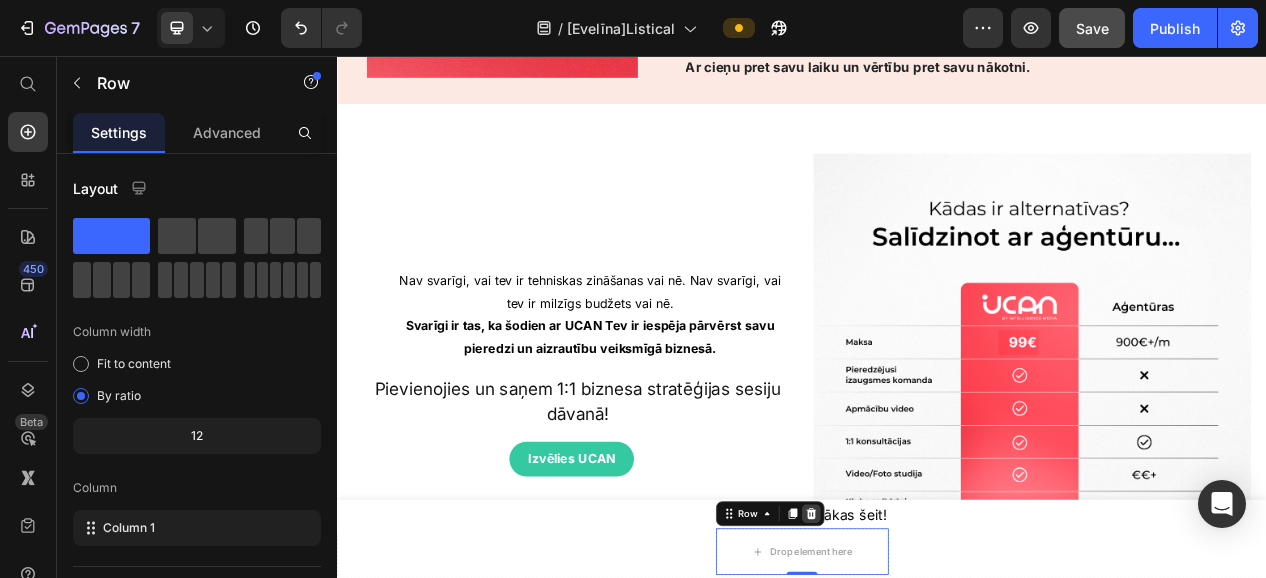 click 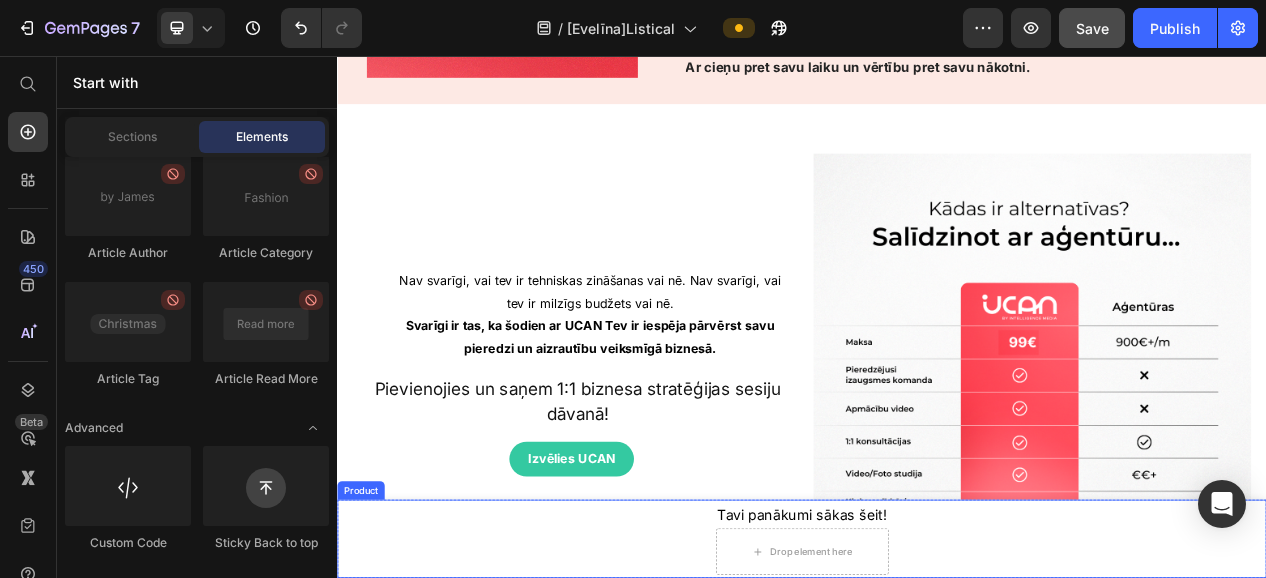 click on "Tavi panākumi sākas šeit! Text Block
Drop element here Product" at bounding box center [937, 679] 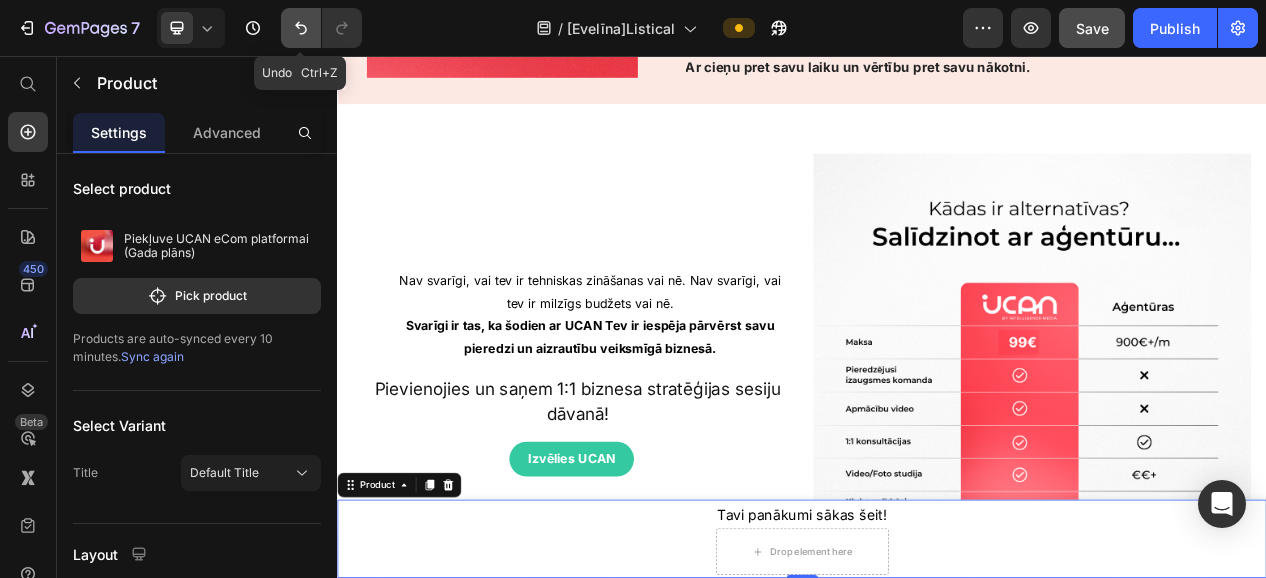 click 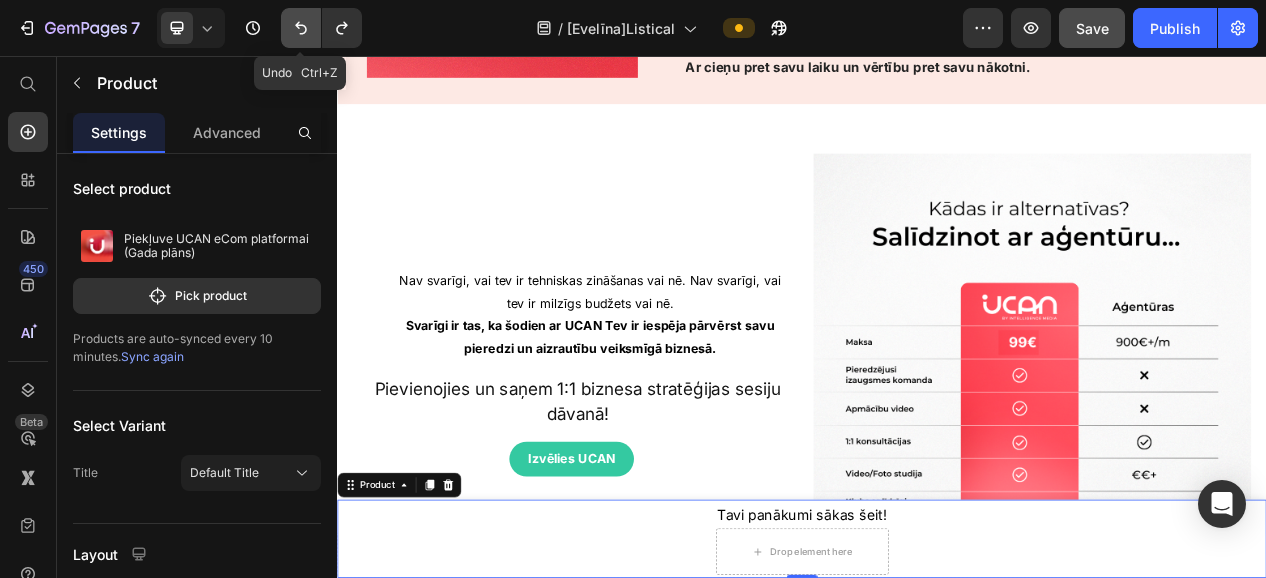 click 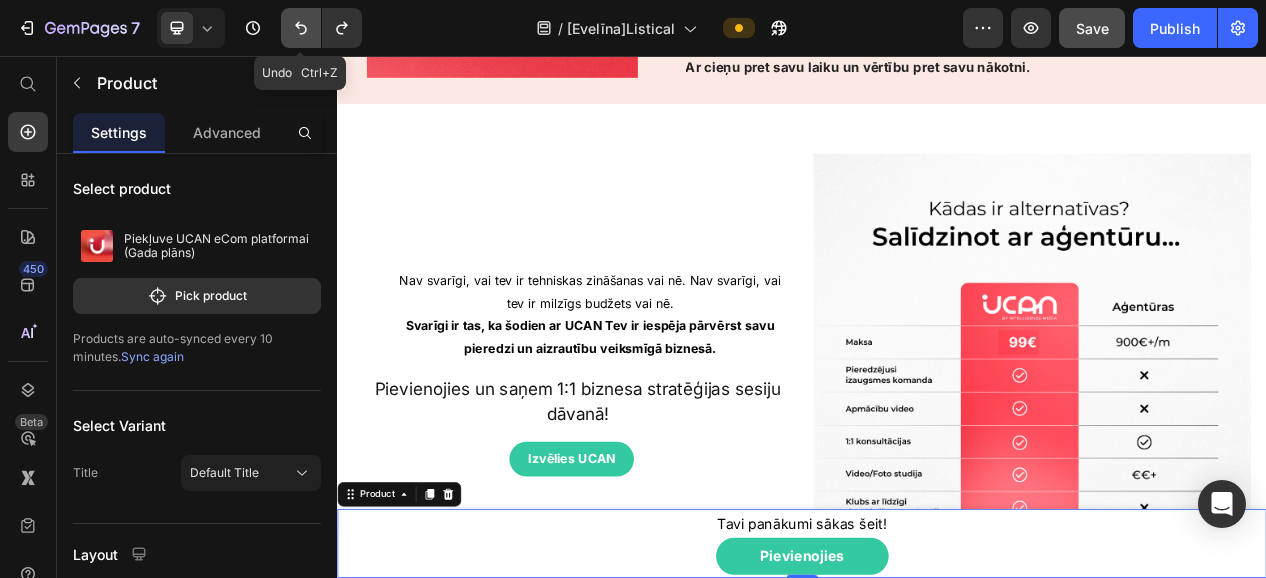 click 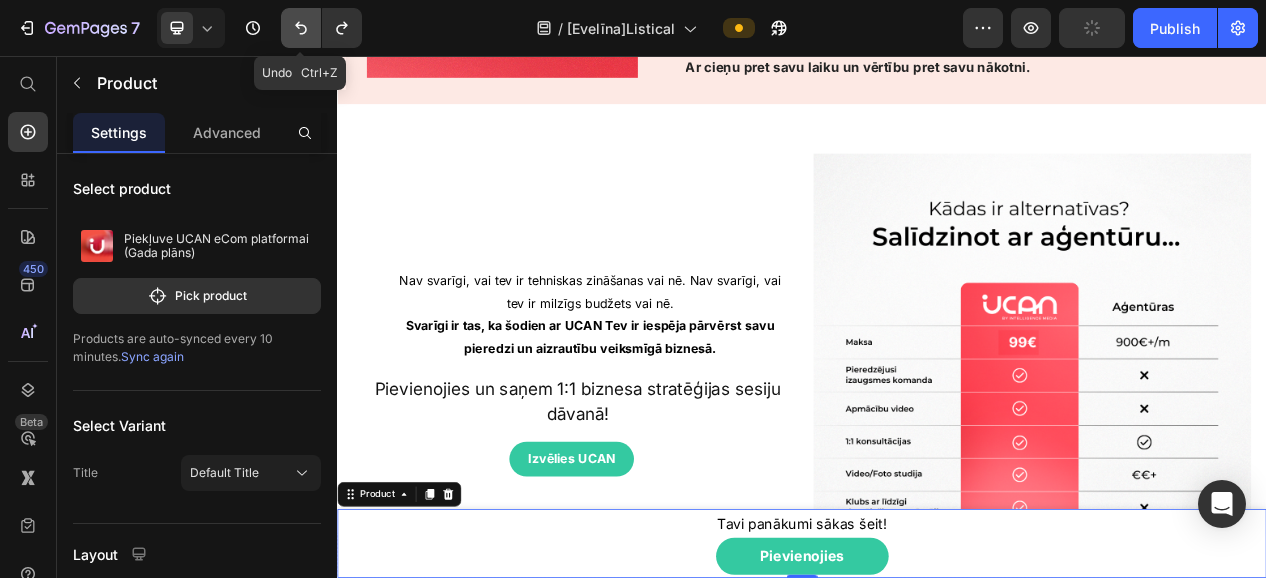click 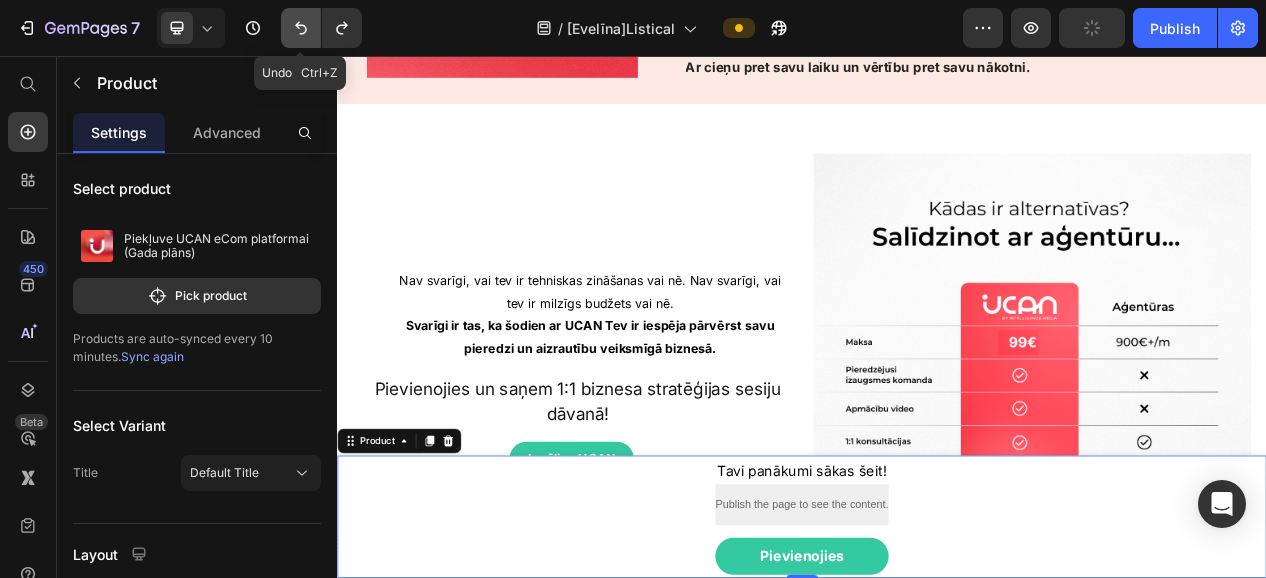 click 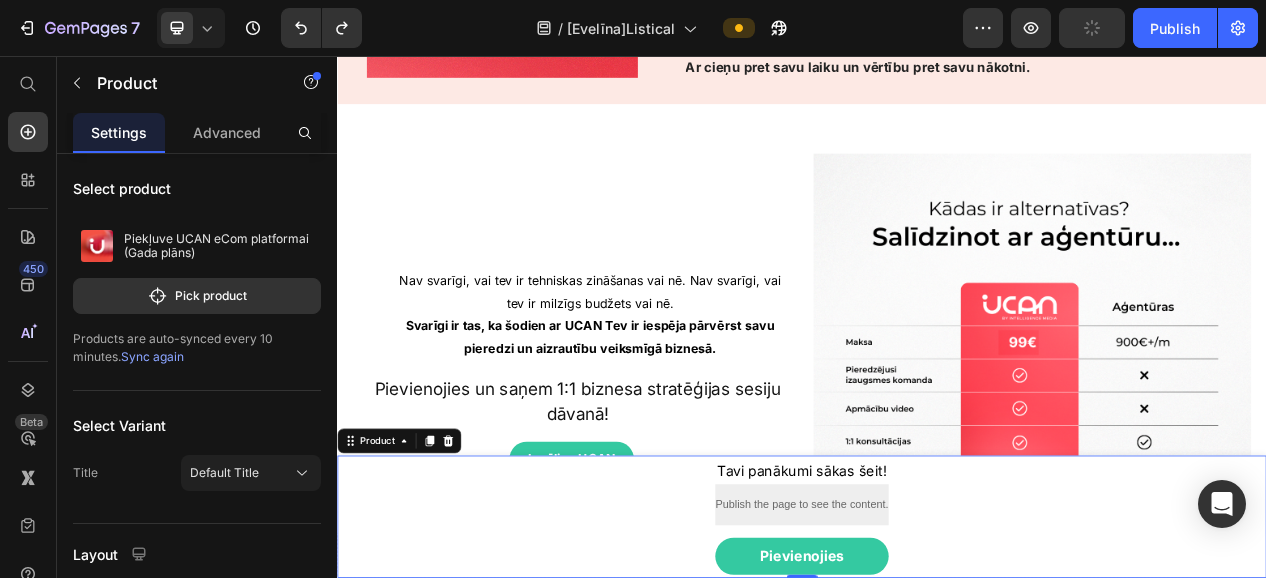 click on "Tavi panākumi sākas šeit! Text Block
Publish the page to see the content.
Custom Code Pievienojies Product Cart Button Row Product   0" at bounding box center [937, 651] 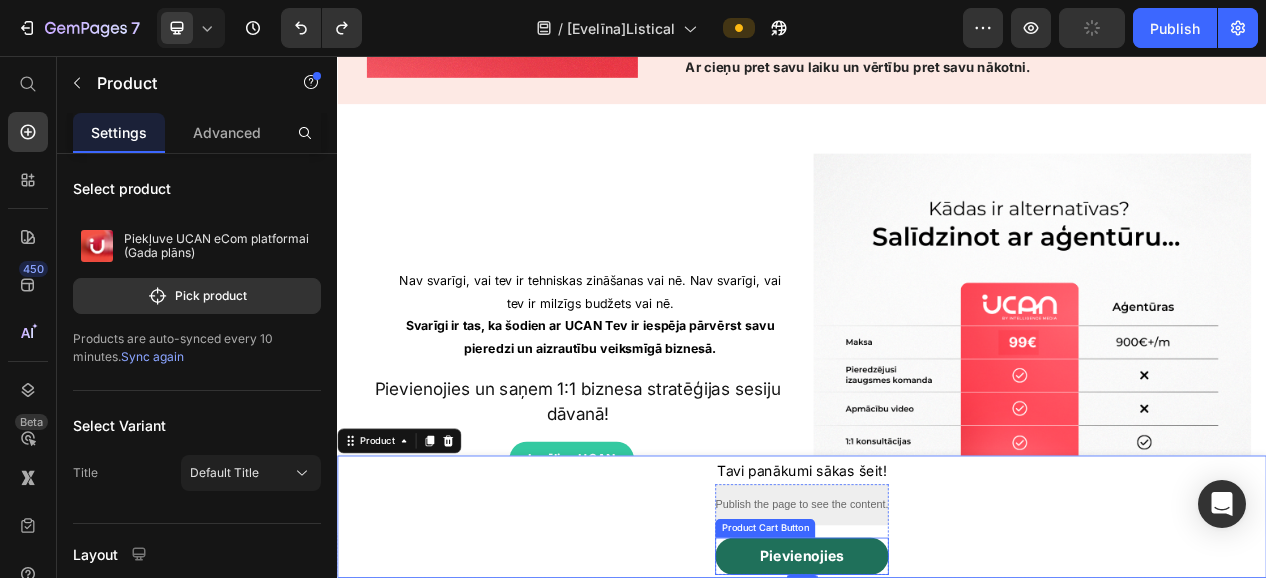 click on "Pievienojies" at bounding box center [936, 702] 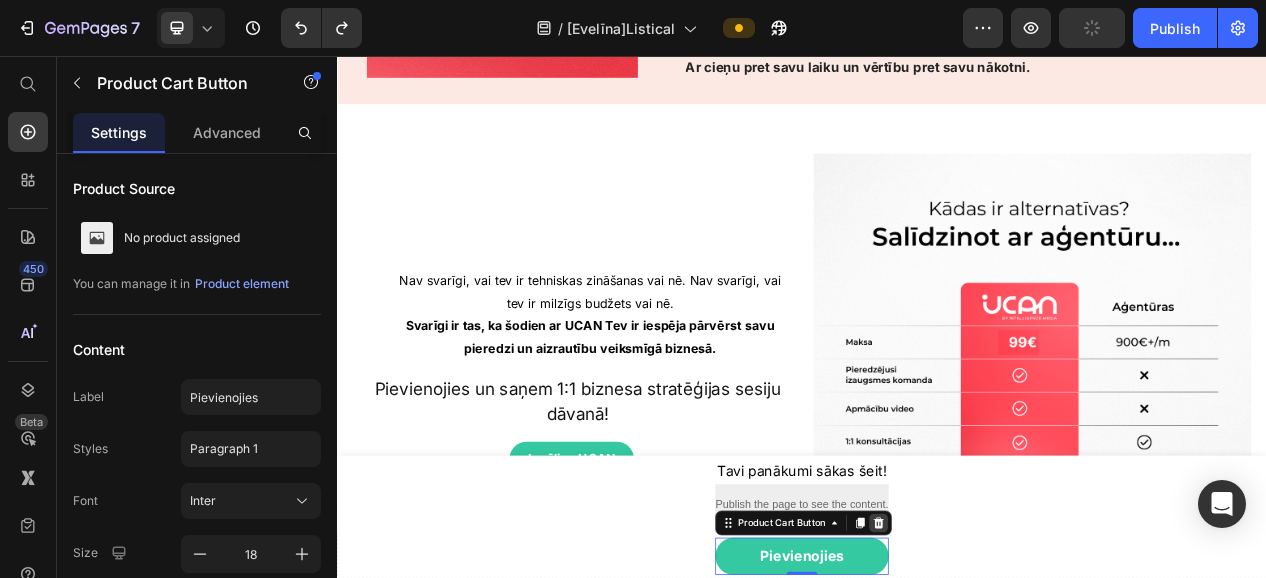 click 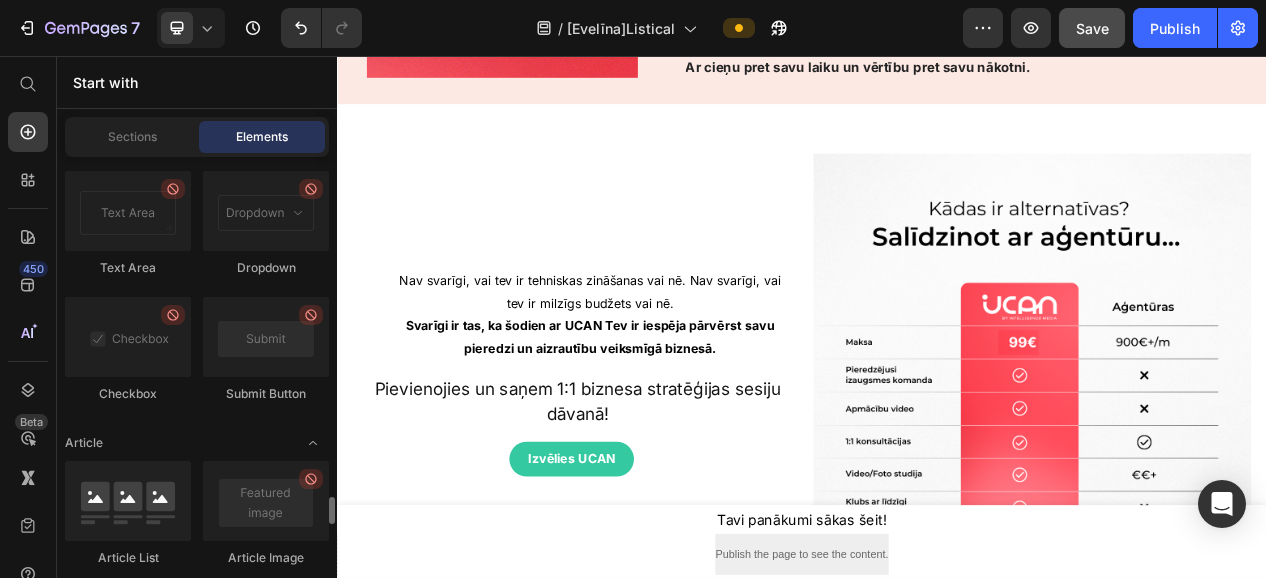 scroll, scrollTop: 5079, scrollLeft: 0, axis: vertical 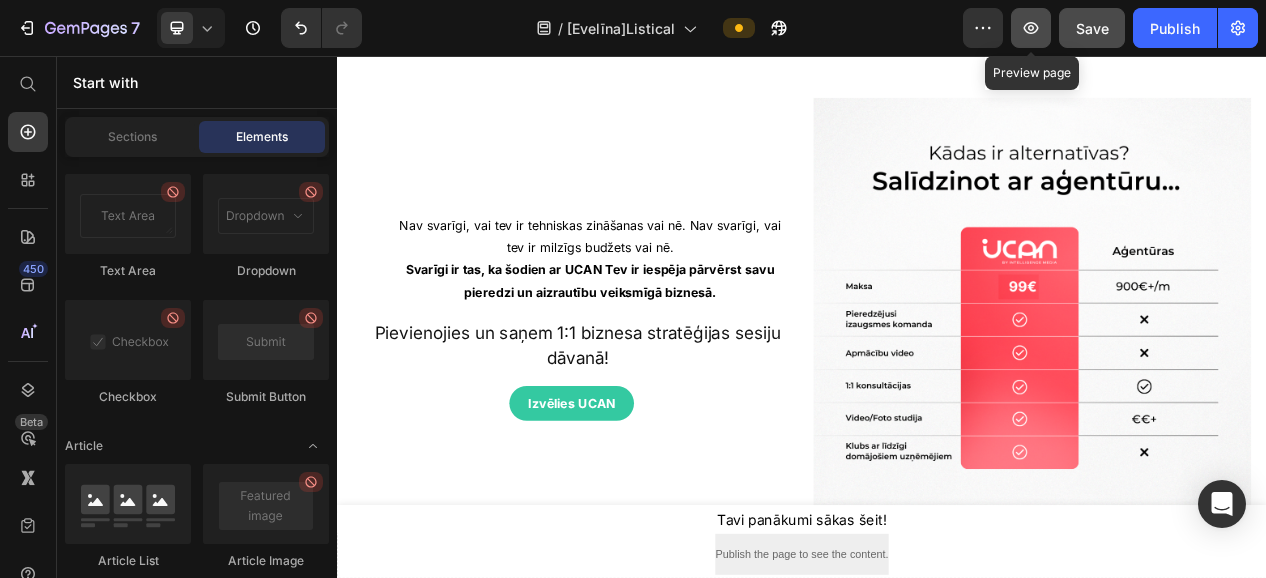 click 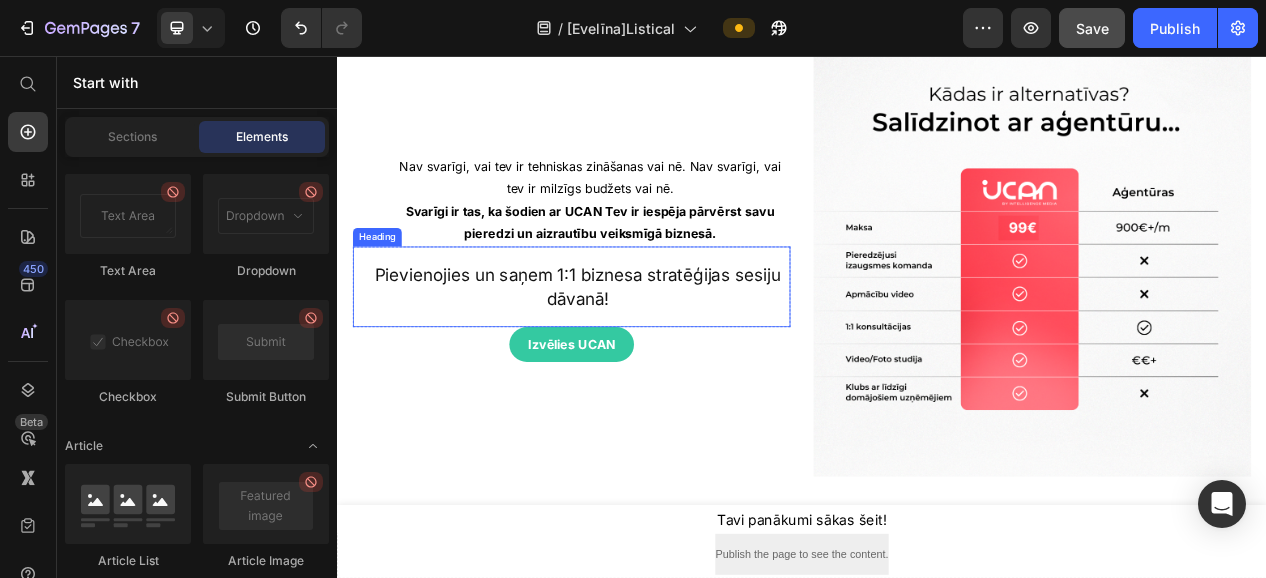 scroll, scrollTop: 2026, scrollLeft: 0, axis: vertical 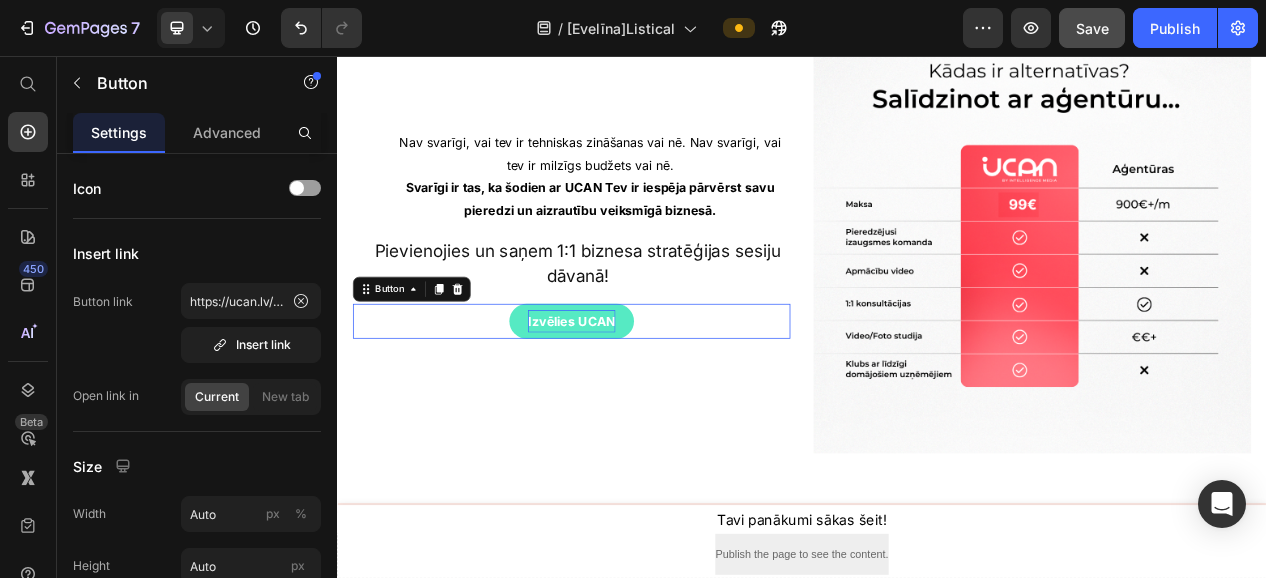 click on "Izvēlies UCAN" at bounding box center [639, 398] 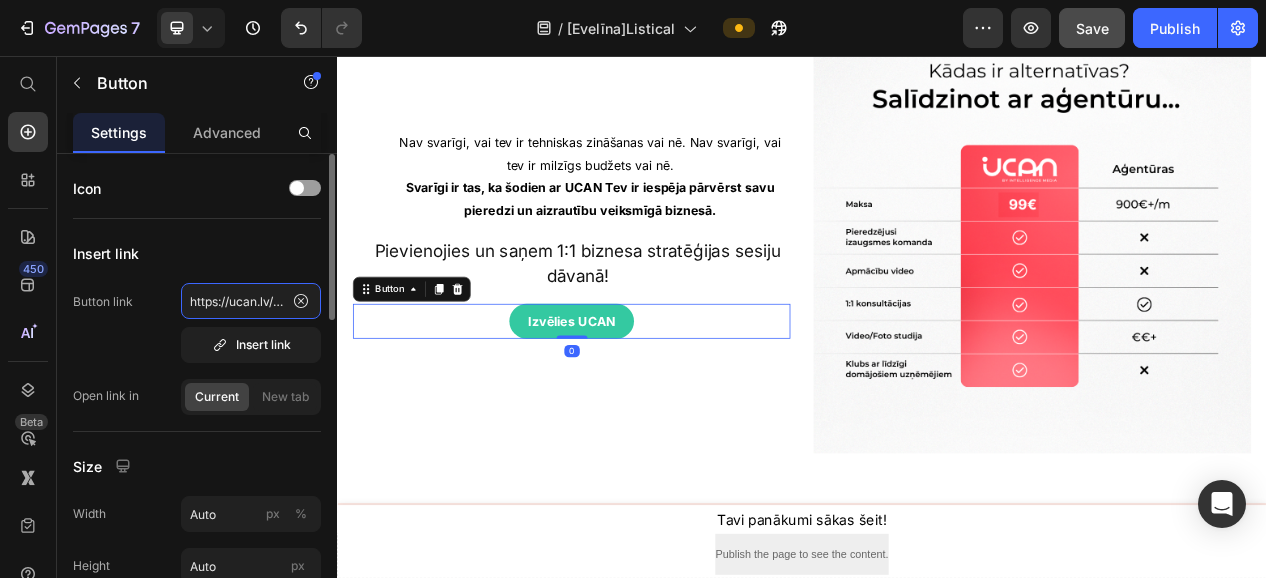 click on "https://ucan.lv/checkouts/cn/[ID]" 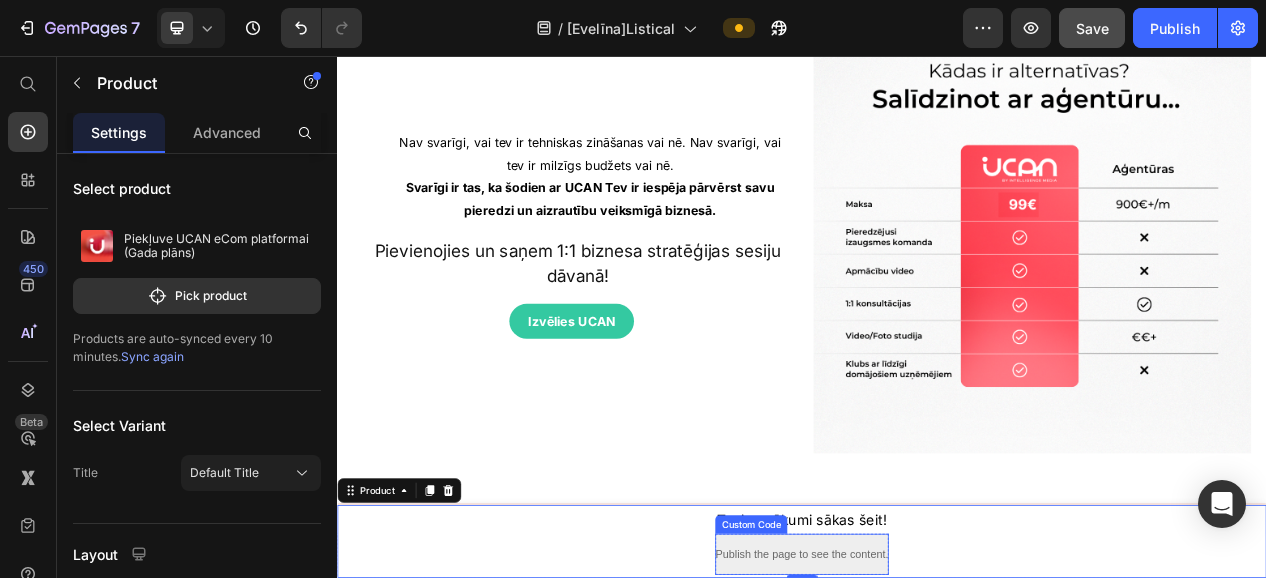 click on "Publish the page to see the content." at bounding box center [936, 699] 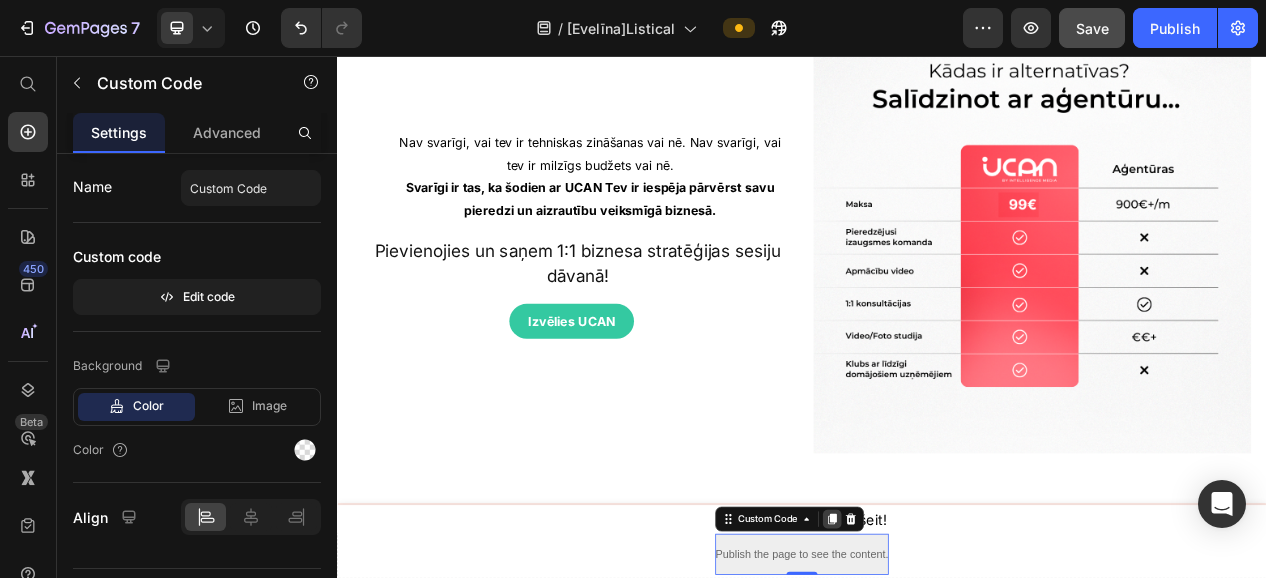 click 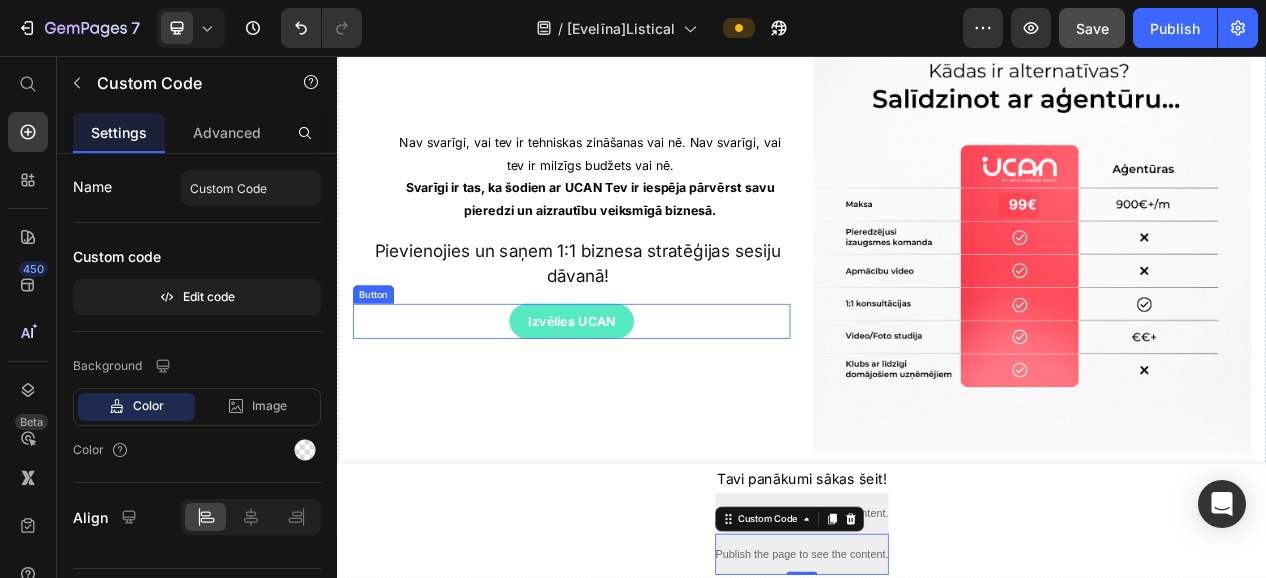 click on "Izvēlies UCAN" at bounding box center [639, 398] 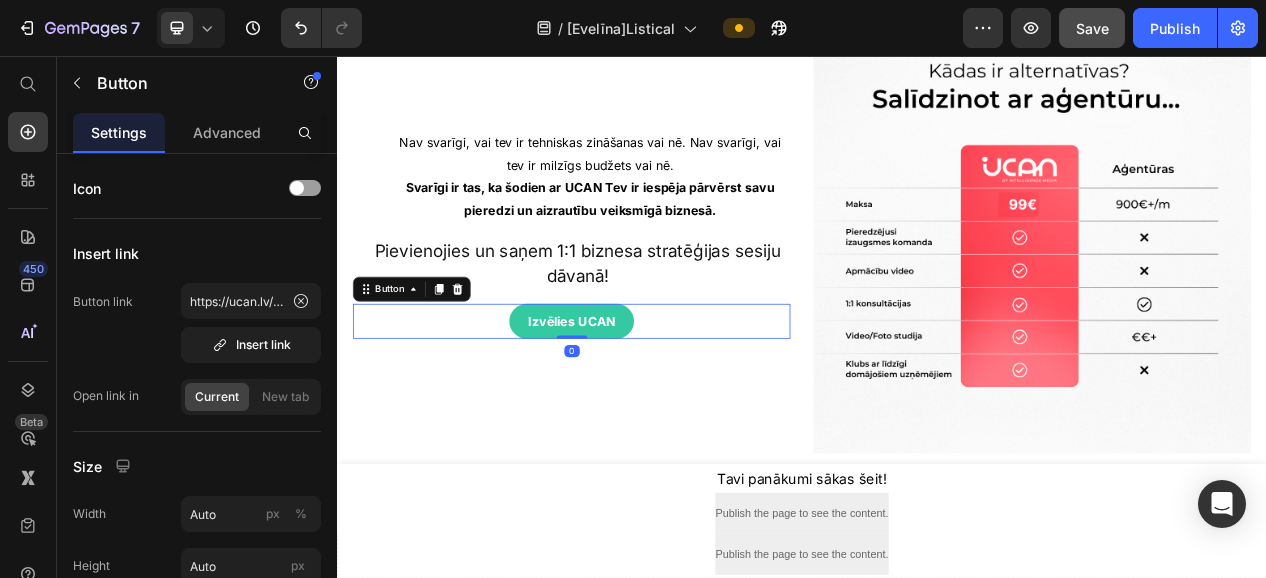 click 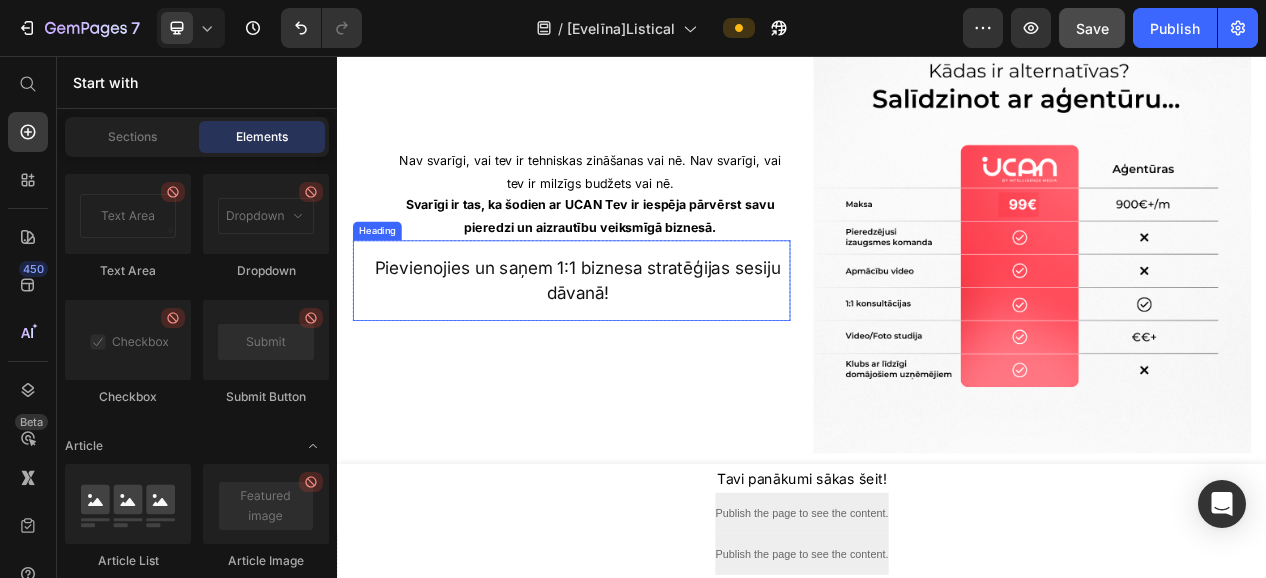 scroll, scrollTop: 2049, scrollLeft: 0, axis: vertical 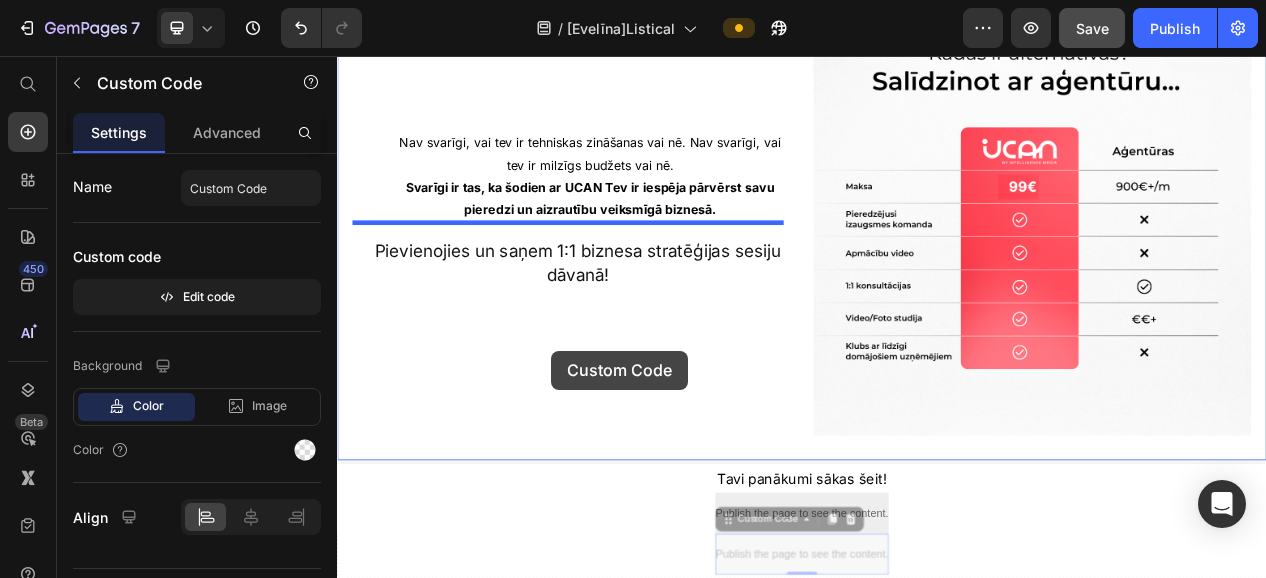 drag, startPoint x: 888, startPoint y: 685, endPoint x: 615, endPoint y: 432, distance: 372.20694 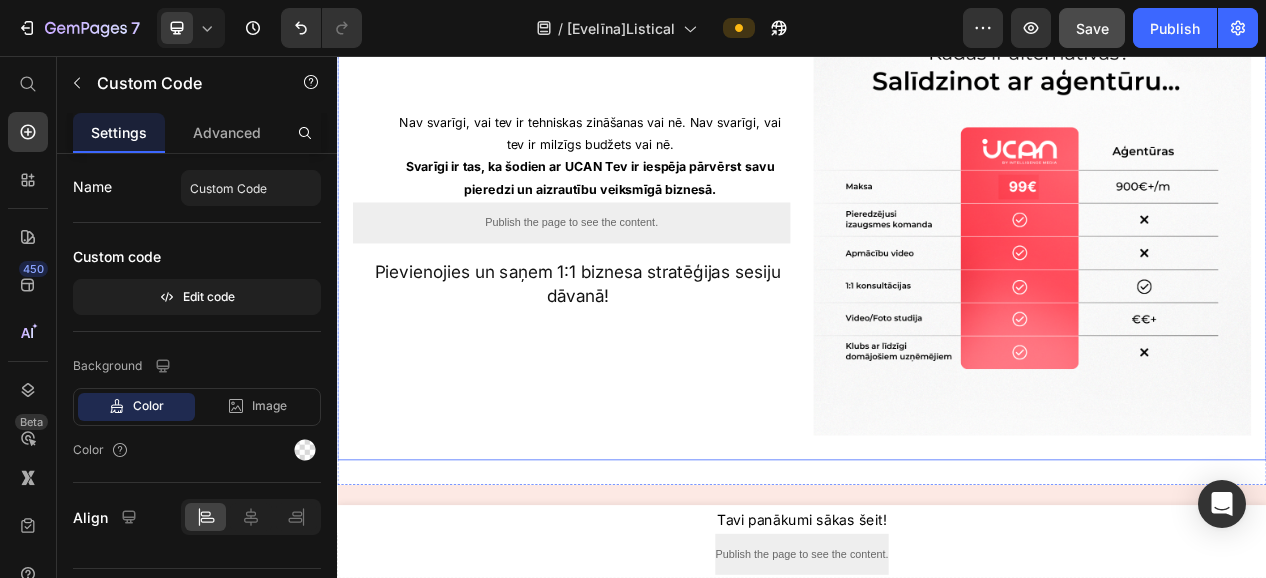 scroll, scrollTop: 2022, scrollLeft: 0, axis: vertical 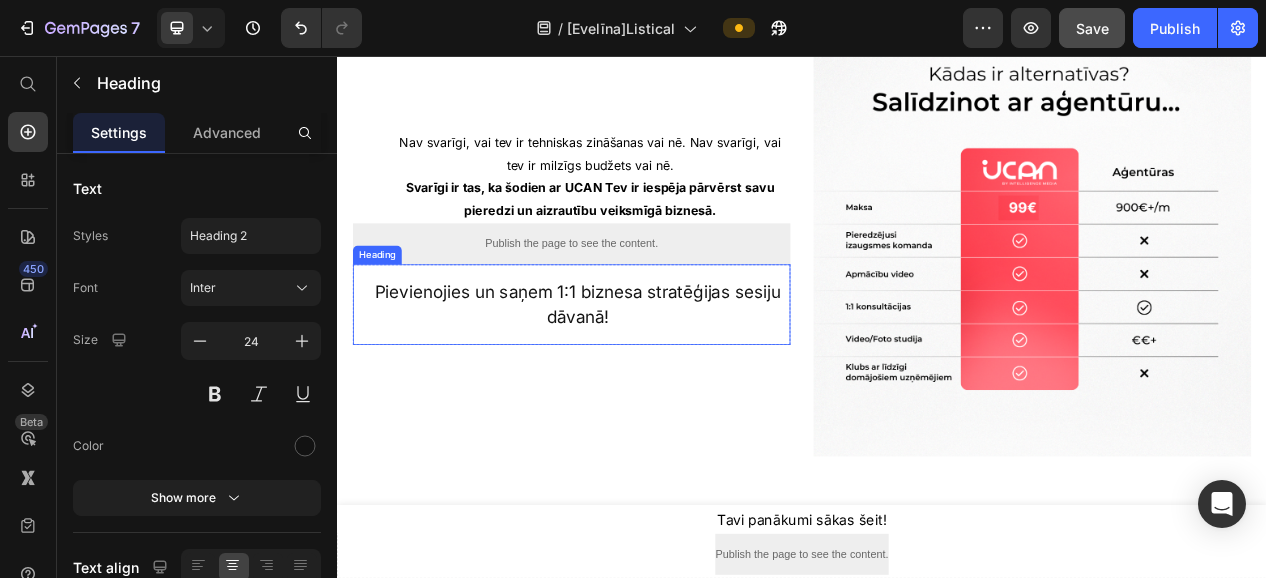 click on "Pievienojies un saņem 1:1 biznesa stratēģijas sesiju dāvanā!" at bounding box center (647, 377) 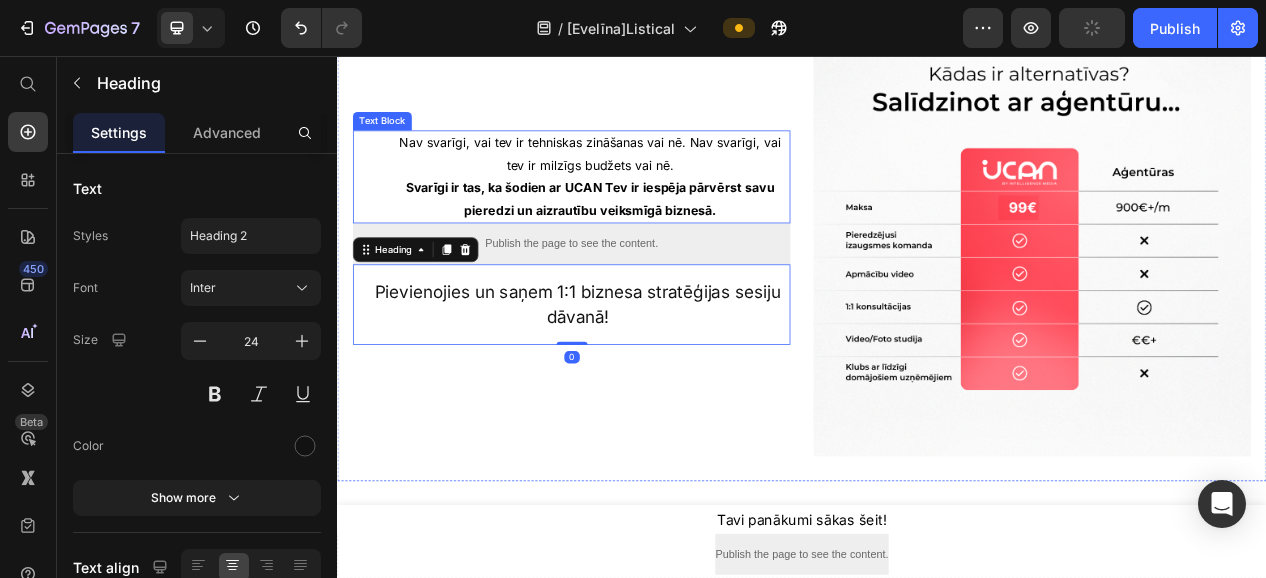 click on "Svarīgi ir tas, ka šodien ar UCAN Tev ir iespēja pārvērst savu pieredzi un aizrautību veiksmīgā biznesā." at bounding box center (663, 241) 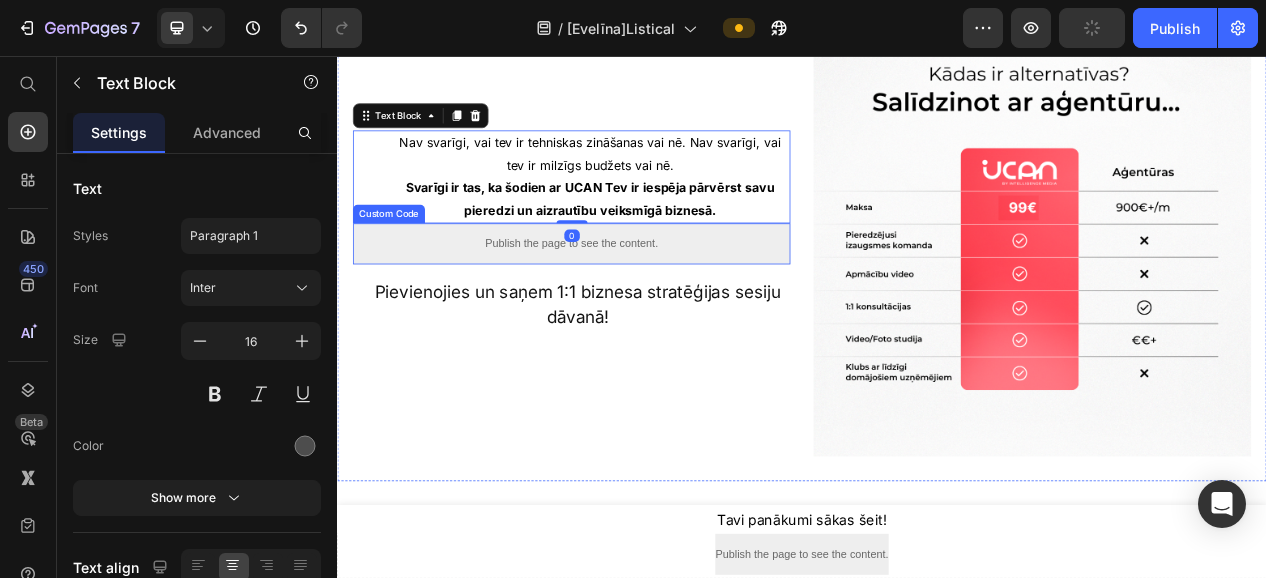 click on "Publish the page to see the content." at bounding box center [639, 298] 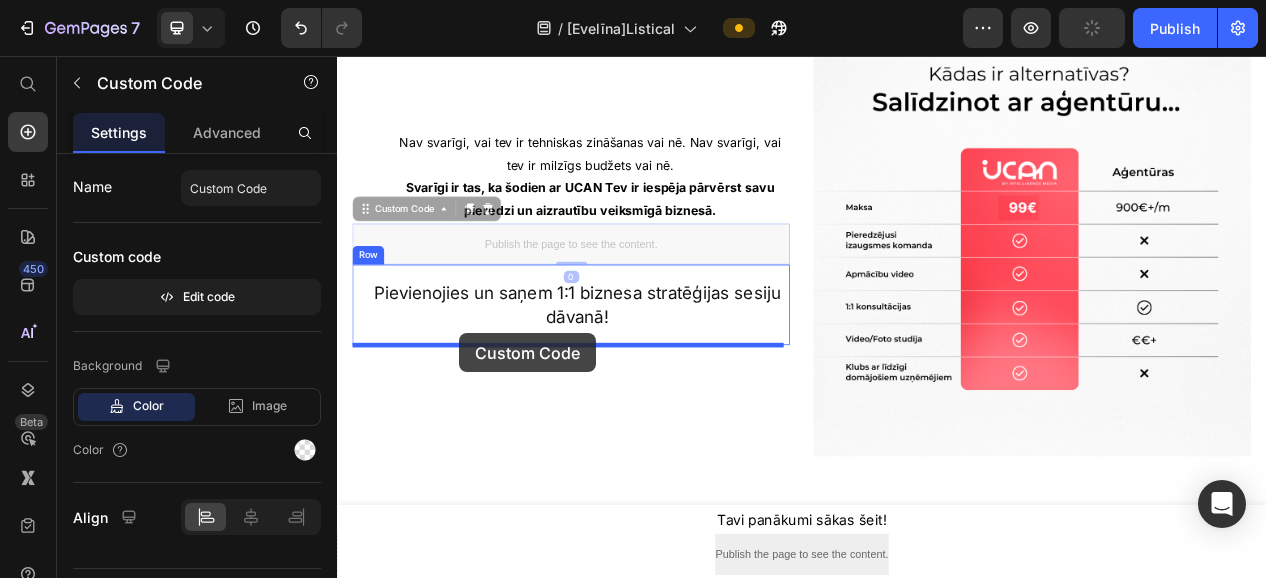 drag, startPoint x: 480, startPoint y: 294, endPoint x: 495, endPoint y: 414, distance: 120.93387 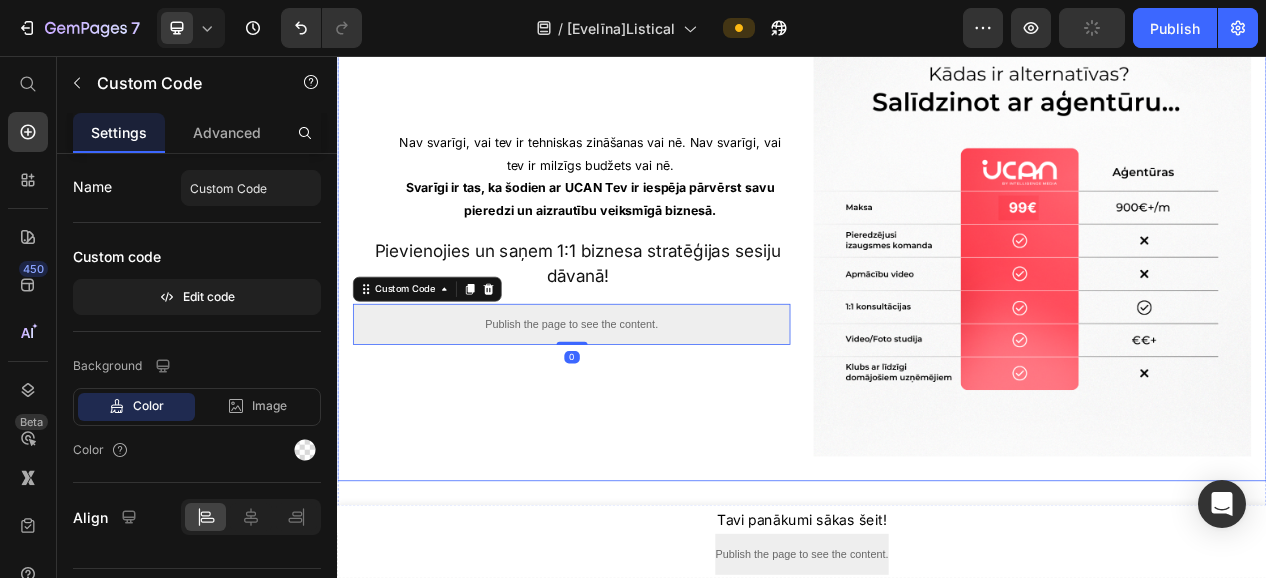 click on "Nav svarīgi, vai tev ir tehniskas zināšanas vai nē. Nav svarīgi, vai tev ir milzīgs budžets vai nē.  Svarīgi ir tas, ka šodien ar UCAN Tev ir iespēja pārvērst savu pieredzi un aizrautību veiksmīgā biznesā. Text Block Pievienojies un saņem 1:1 biznesa stratēģijas sesiju dāvanā! Heading
Publish the page to see the content.
Custom Code   0 Row" at bounding box center [639, 290] 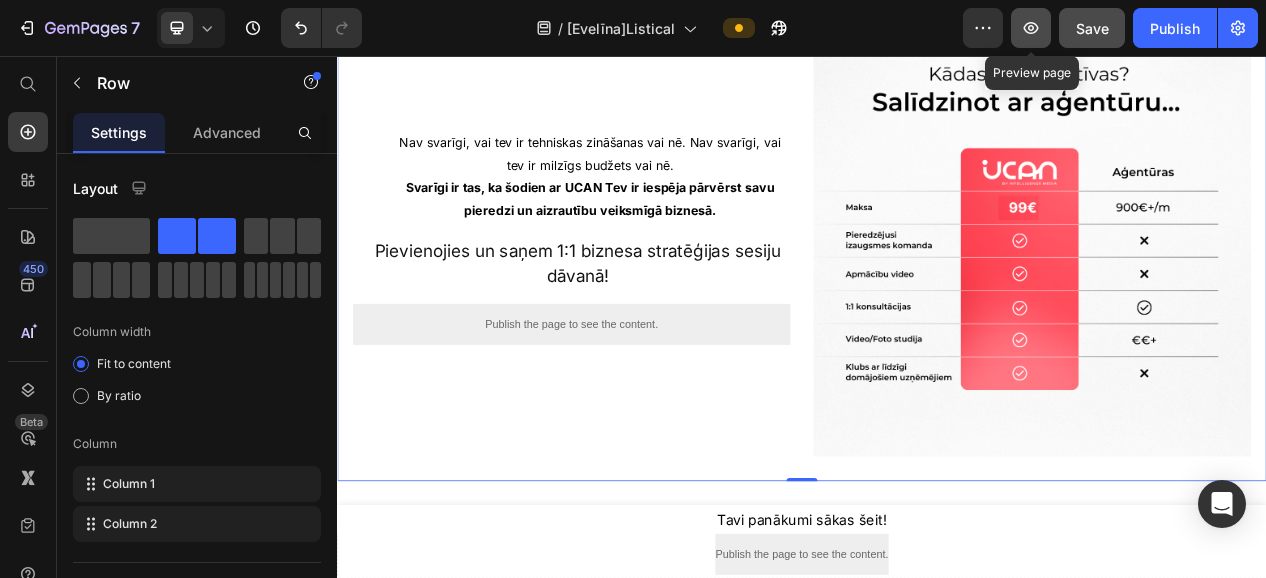 click 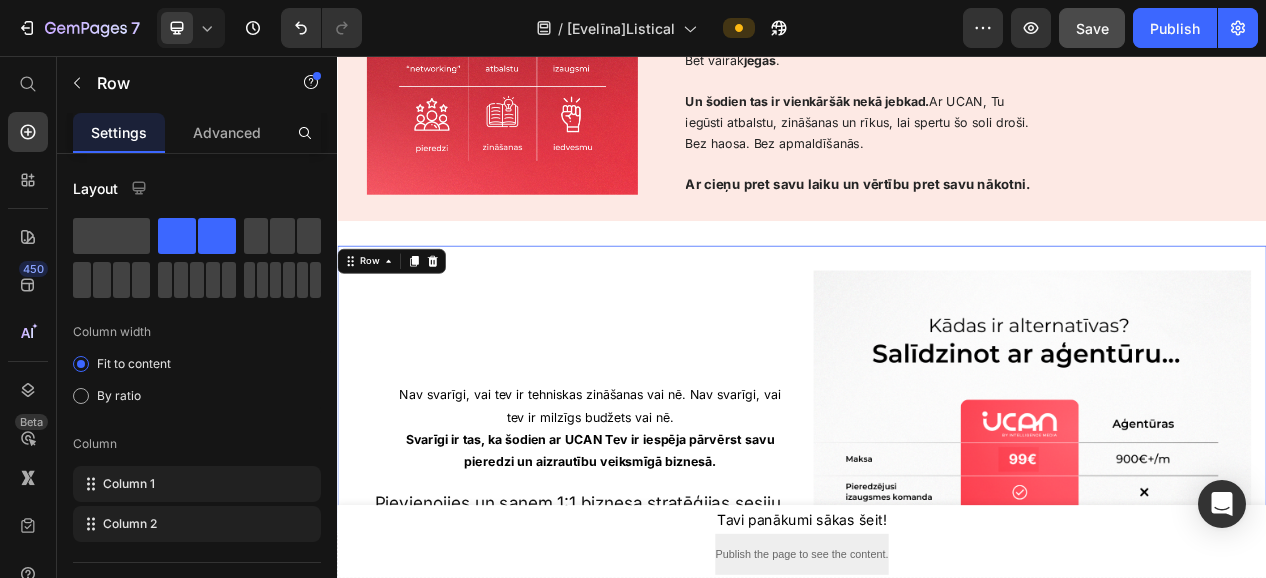 scroll, scrollTop: 1696, scrollLeft: 0, axis: vertical 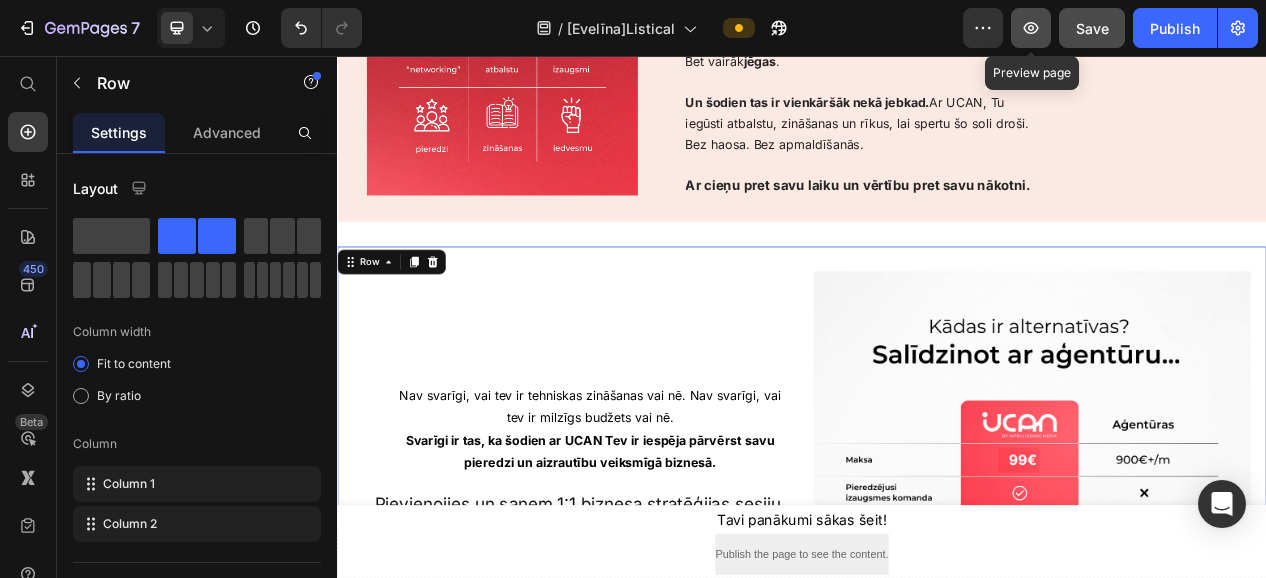 click 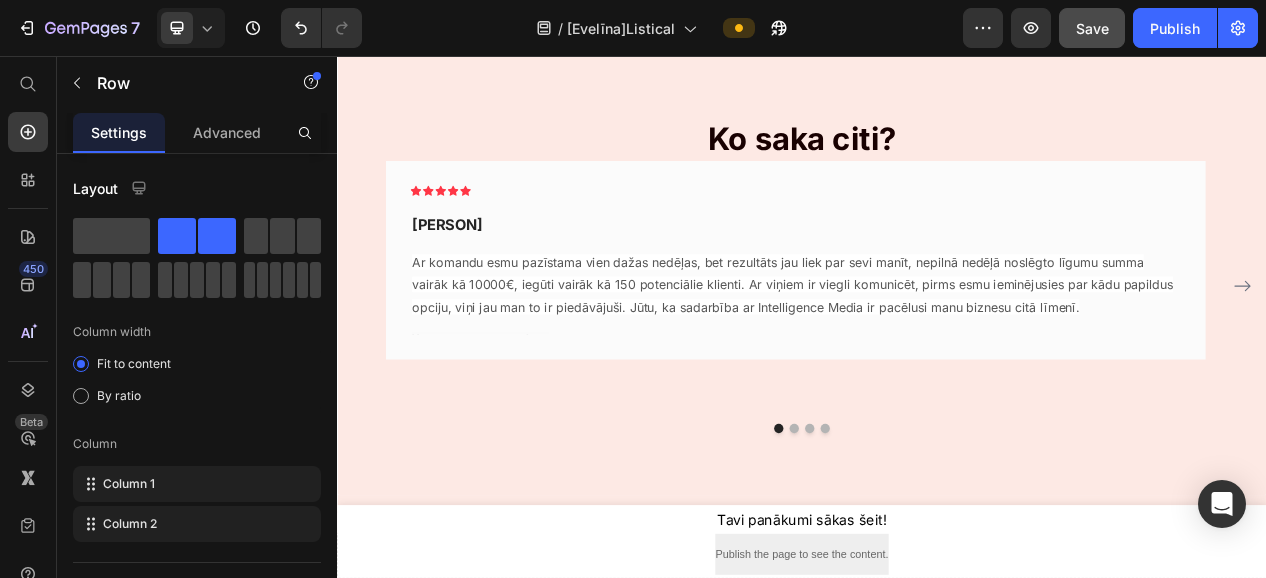 scroll, scrollTop: 2610, scrollLeft: 0, axis: vertical 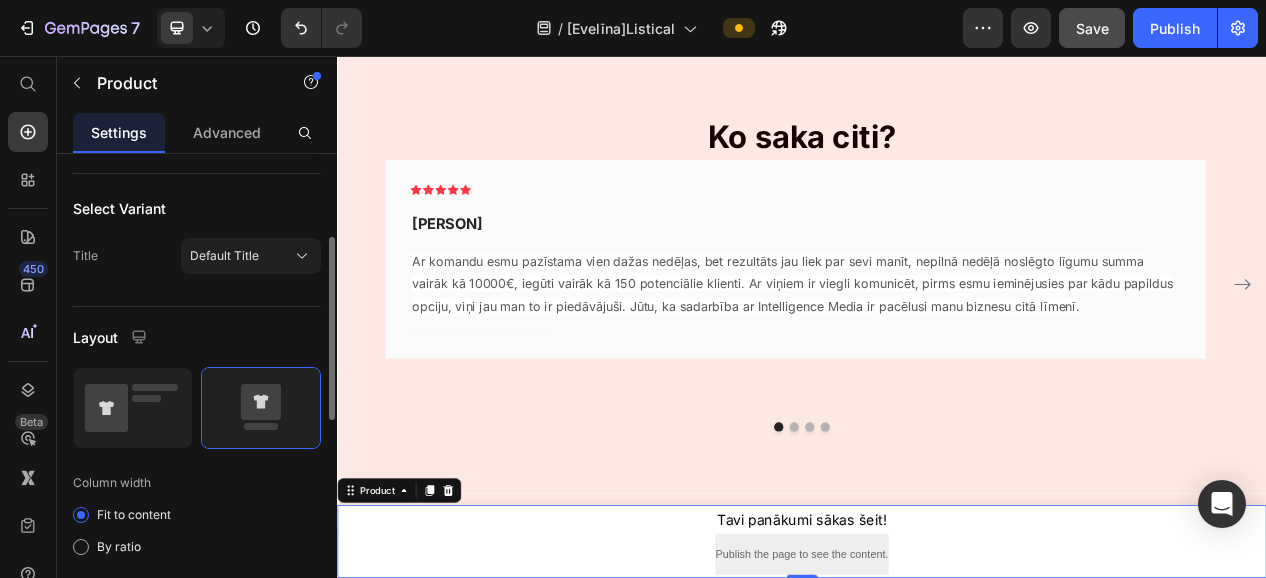 click on "Layout" at bounding box center [197, 337] 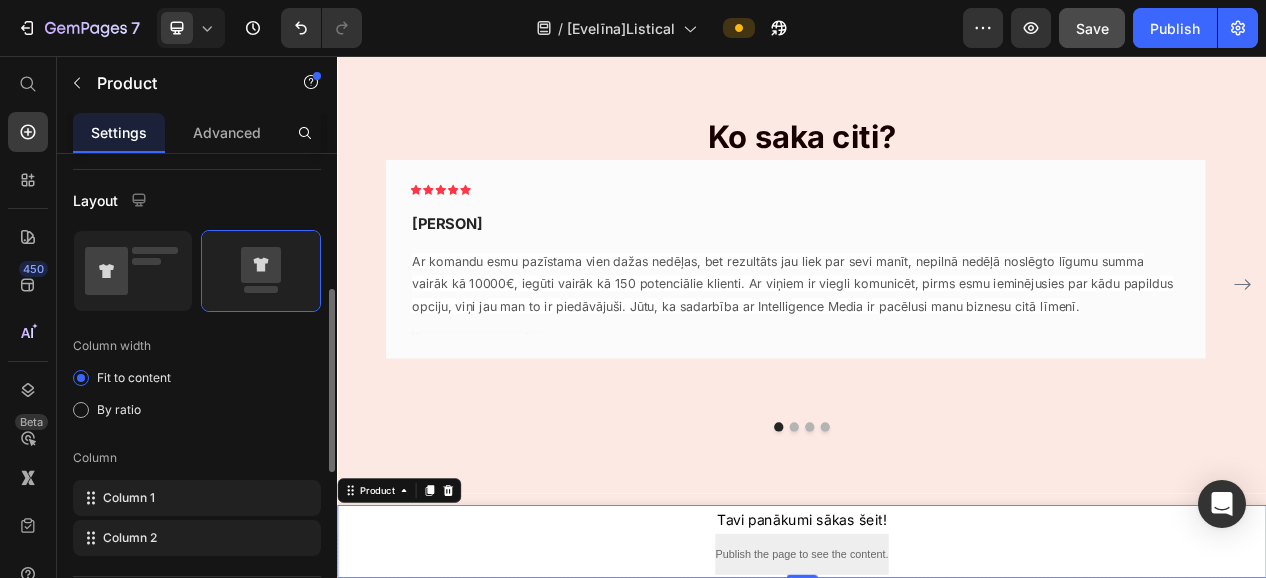 scroll, scrollTop: 560, scrollLeft: 0, axis: vertical 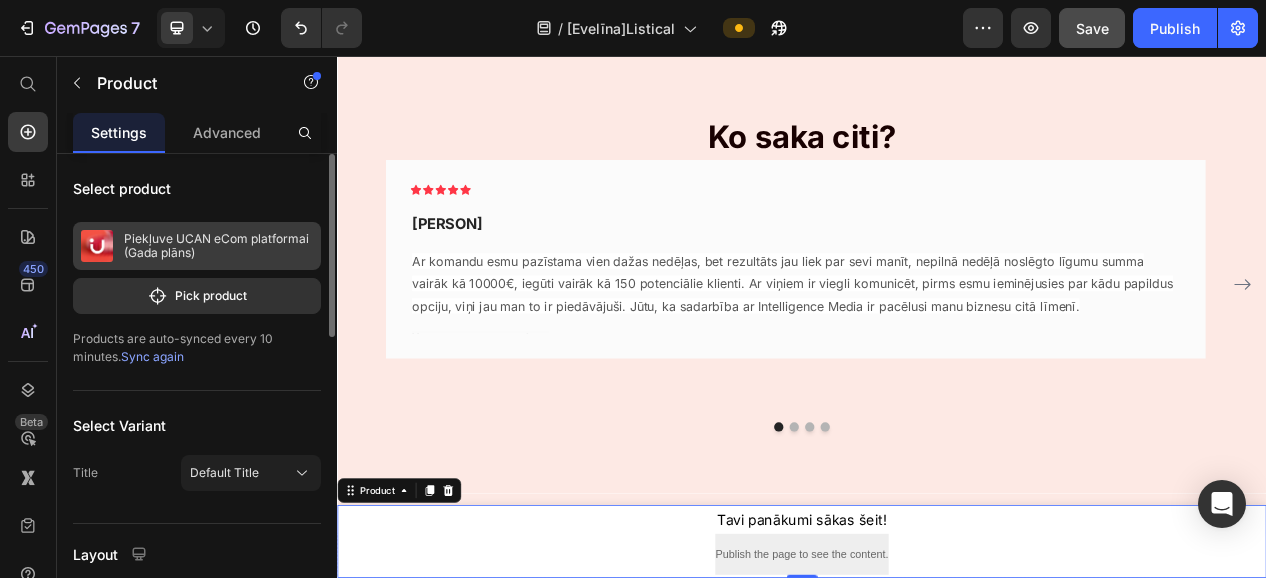 click on "Piekļuve UCAN eCom platformai (Gada plāns)" at bounding box center [218, 246] 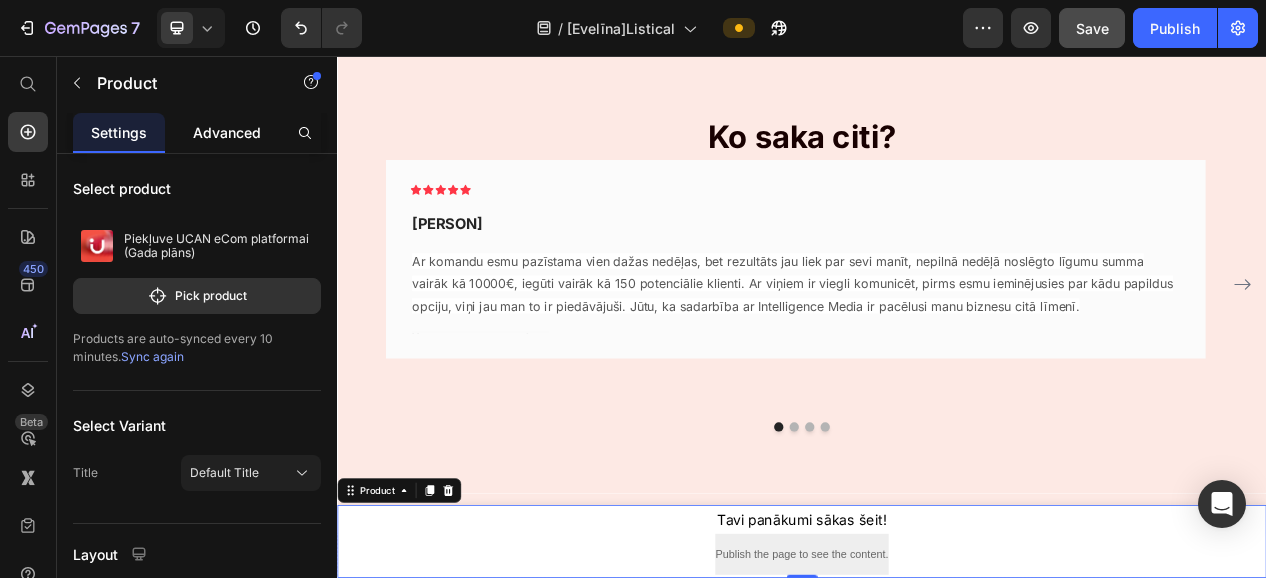click on "Advanced" 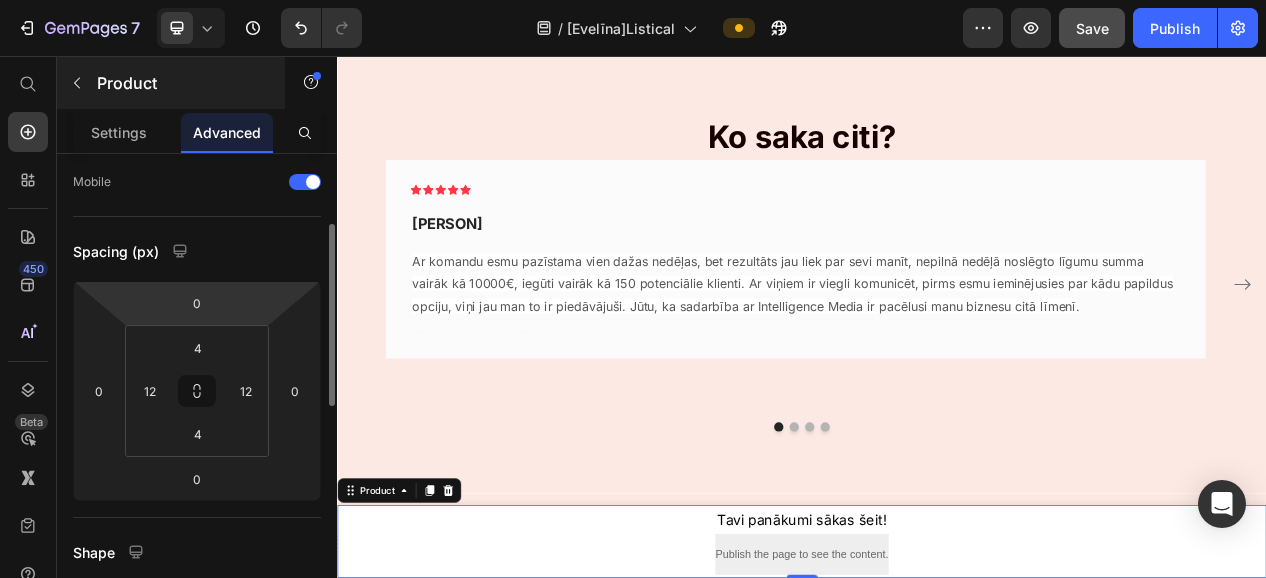 scroll, scrollTop: 126, scrollLeft: 0, axis: vertical 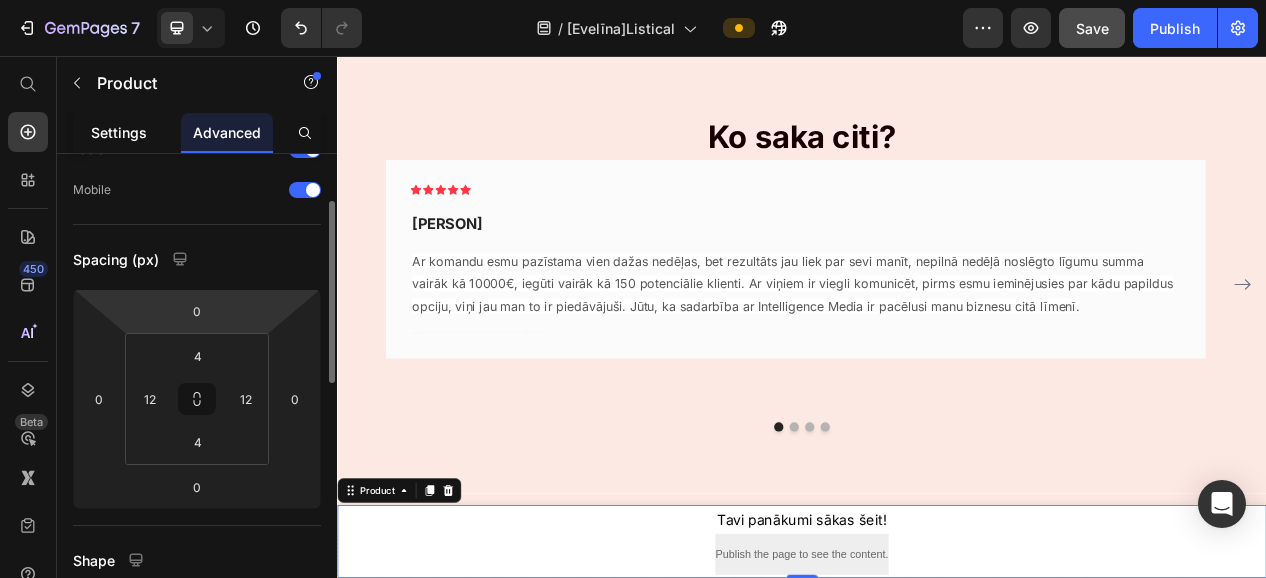 click on "Settings" at bounding box center (119, 132) 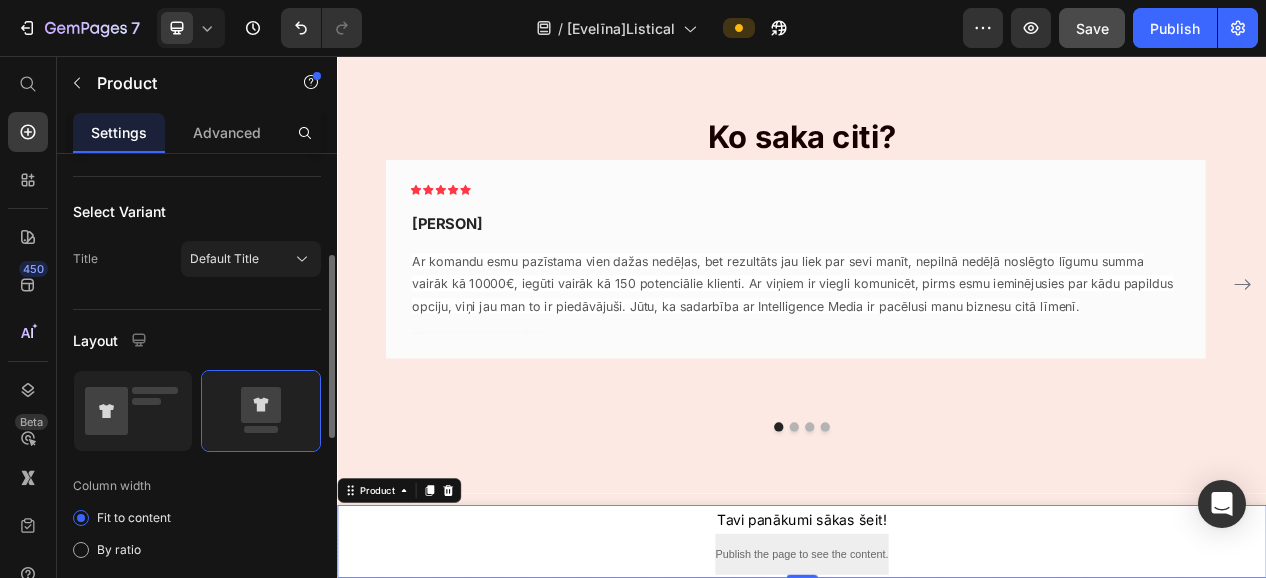 scroll, scrollTop: 195, scrollLeft: 0, axis: vertical 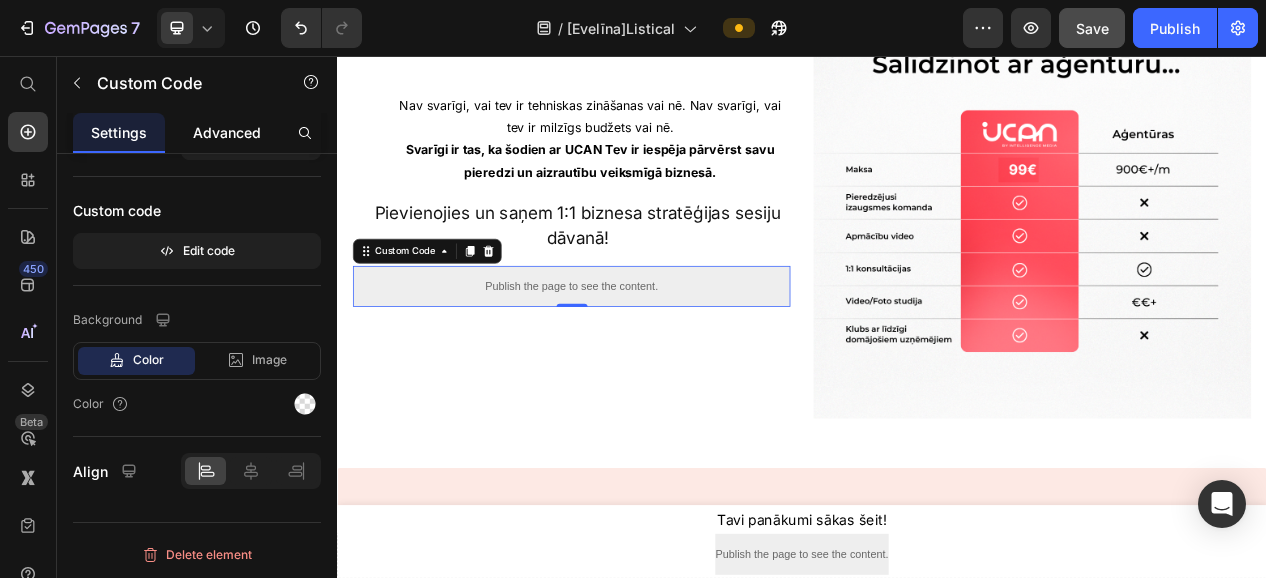 click on "Advanced" at bounding box center (227, 132) 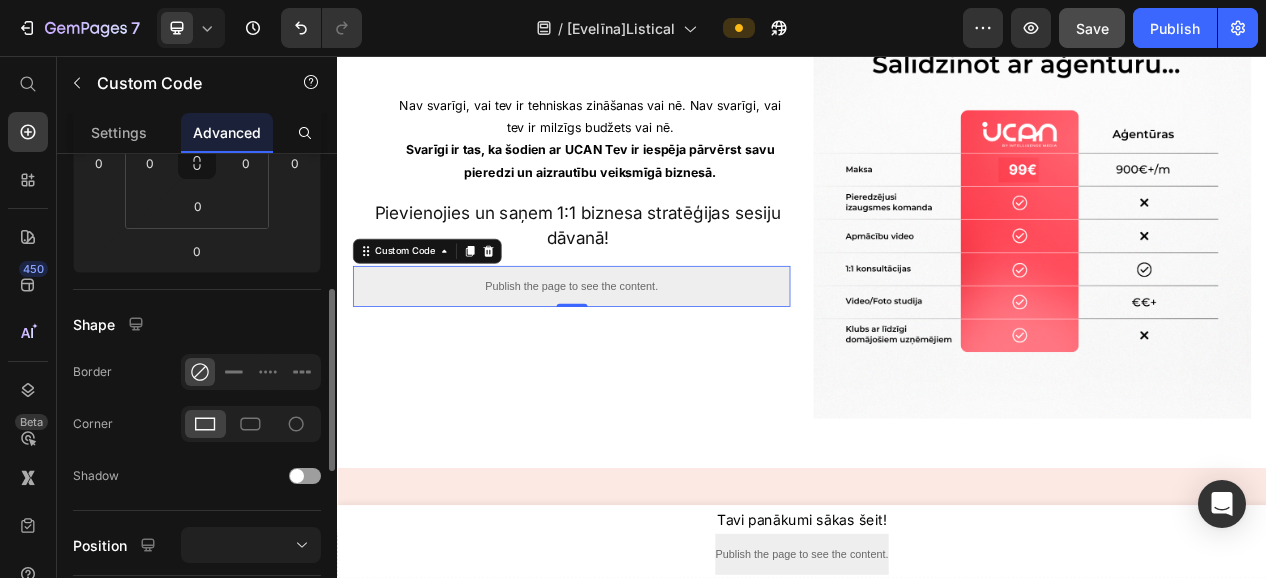 scroll, scrollTop: 366, scrollLeft: 0, axis: vertical 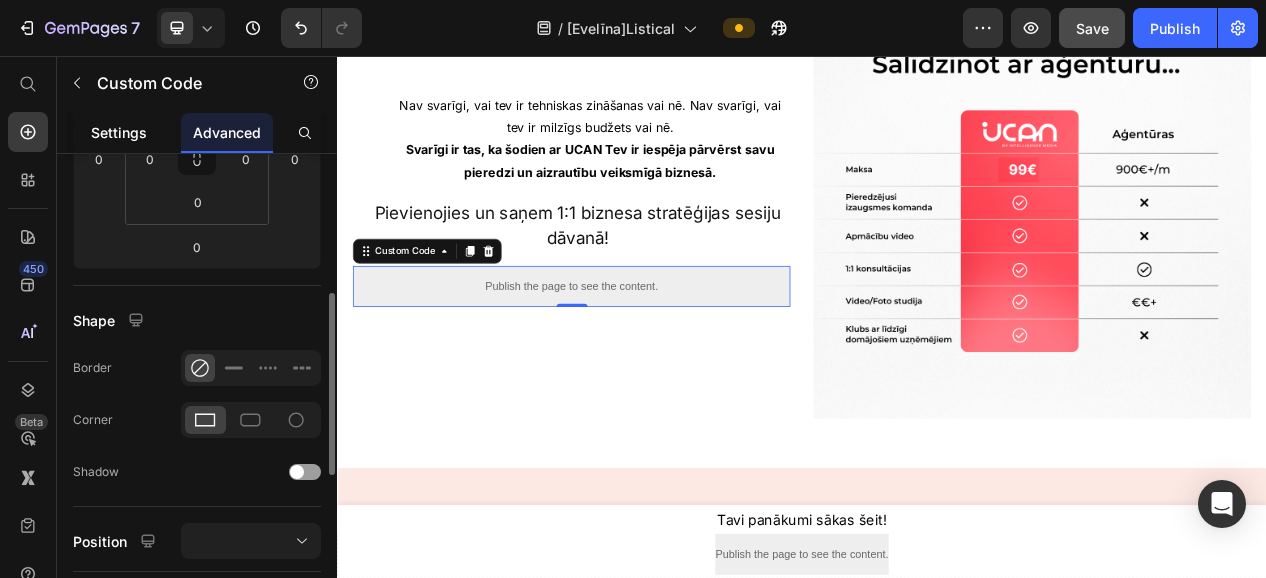 click on "Settings" at bounding box center (119, 132) 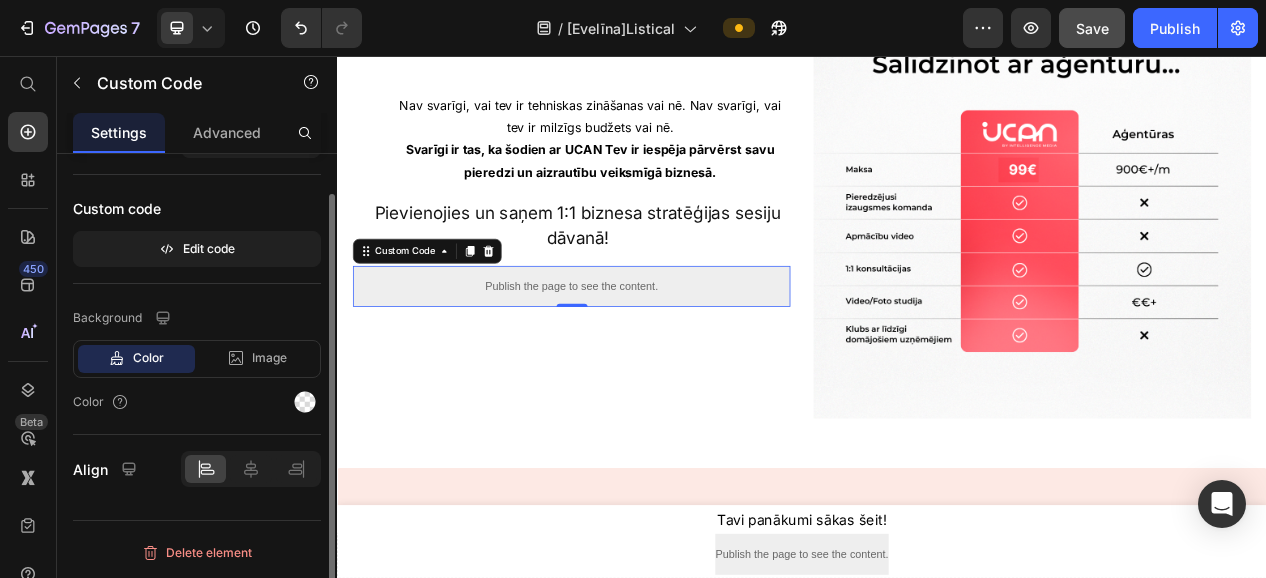 scroll, scrollTop: 0, scrollLeft: 0, axis: both 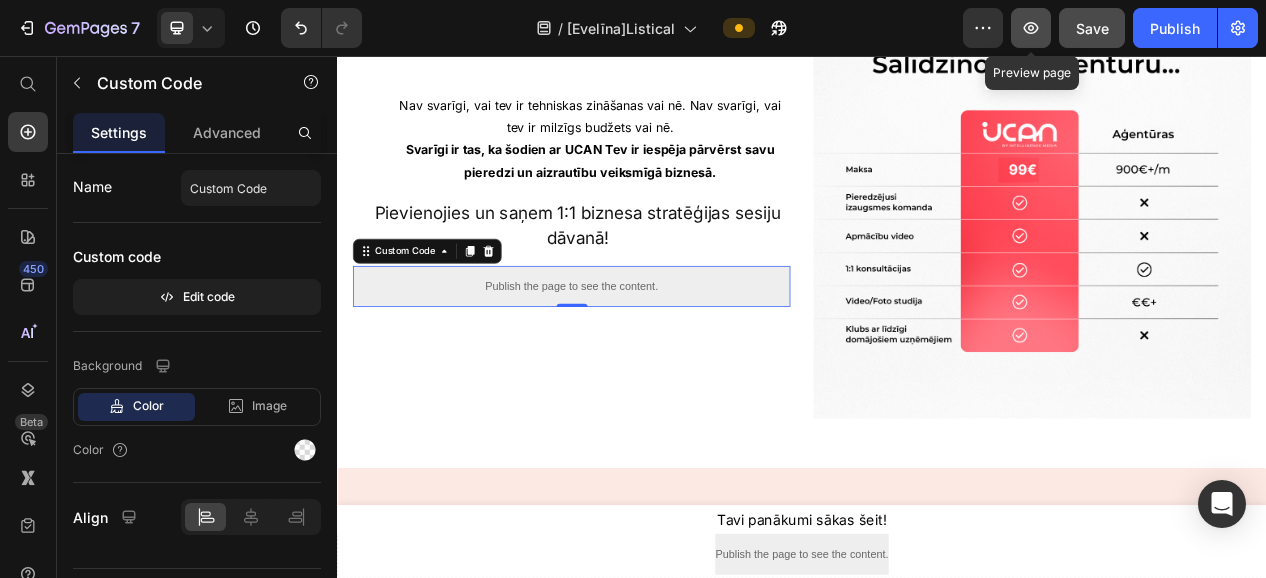 click 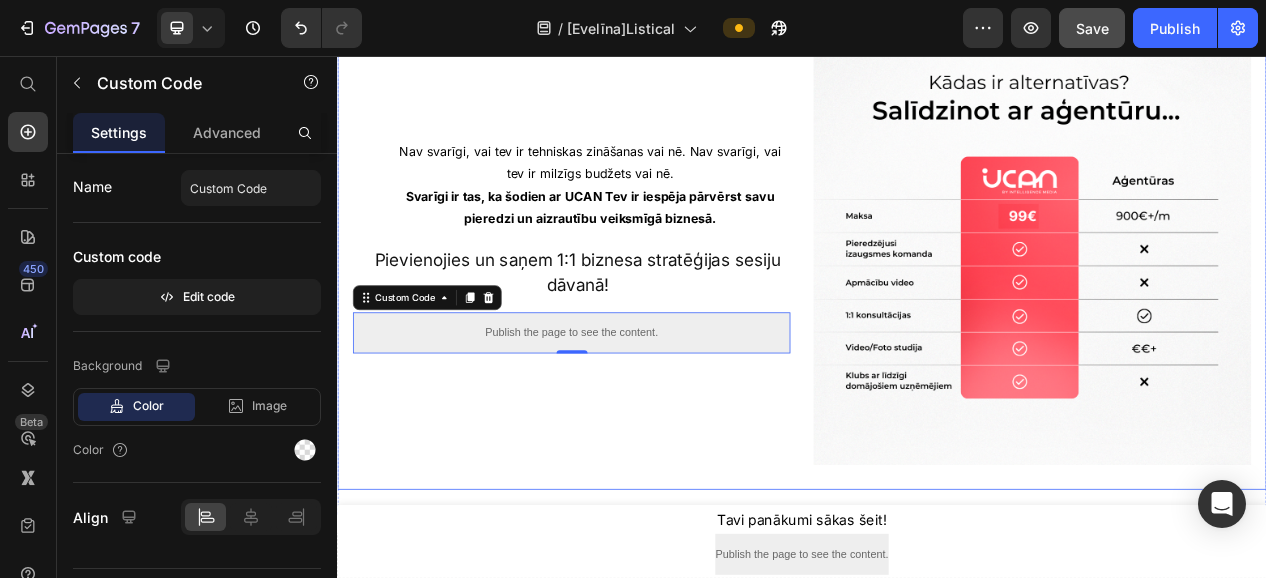scroll, scrollTop: 2013, scrollLeft: 0, axis: vertical 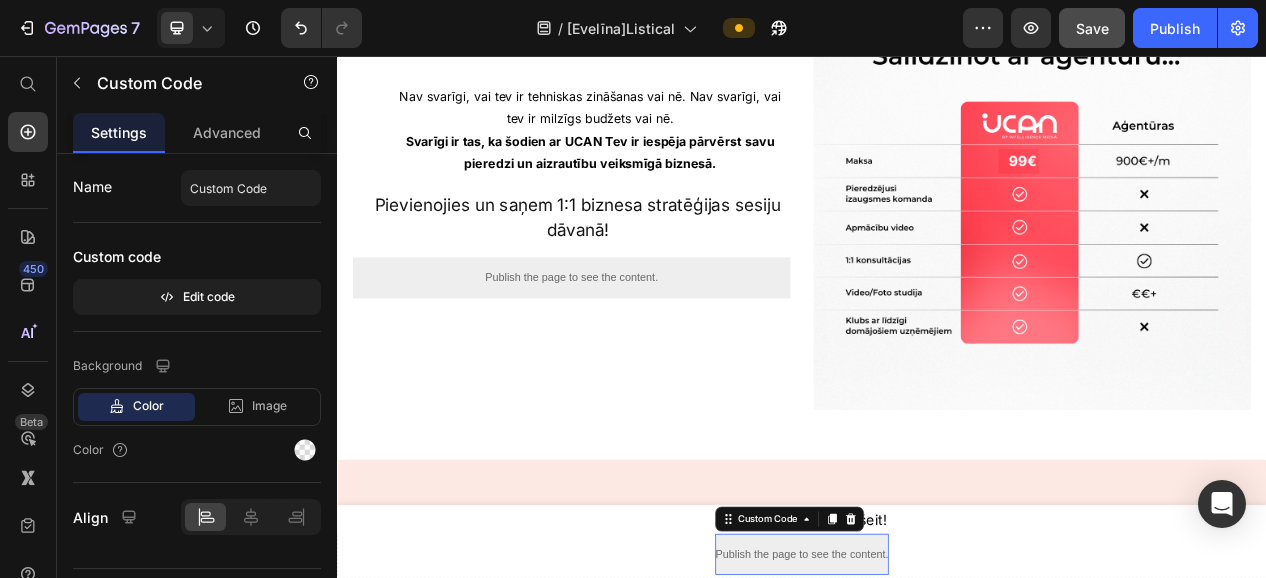 click on "Publish the page to see the content." at bounding box center [936, 699] 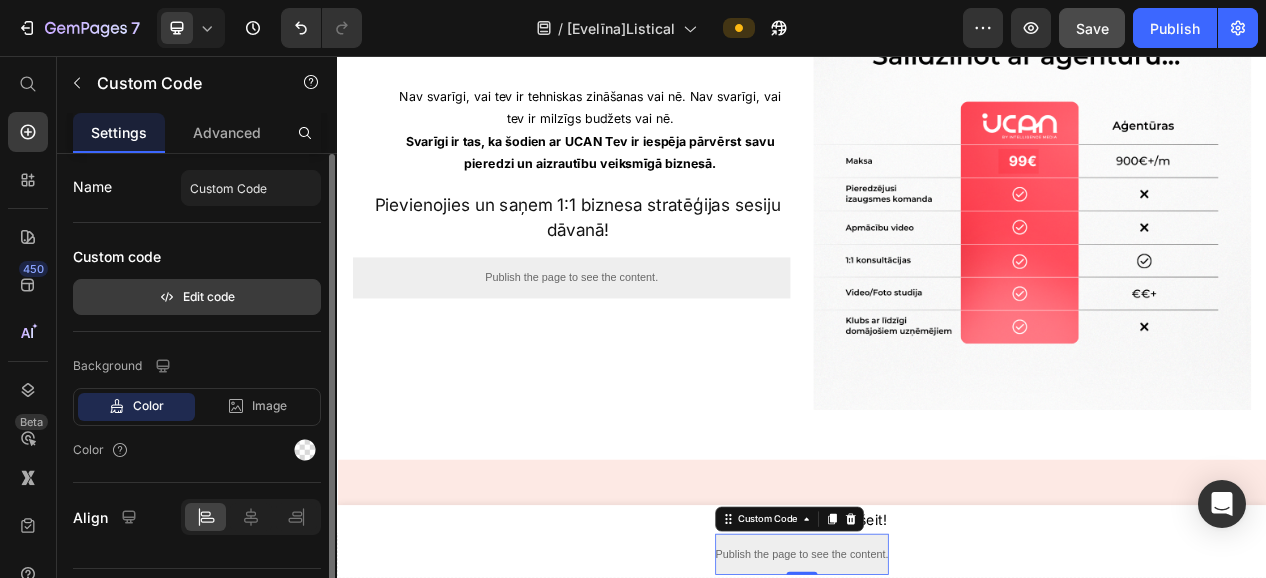 click on "Edit code" at bounding box center [197, 297] 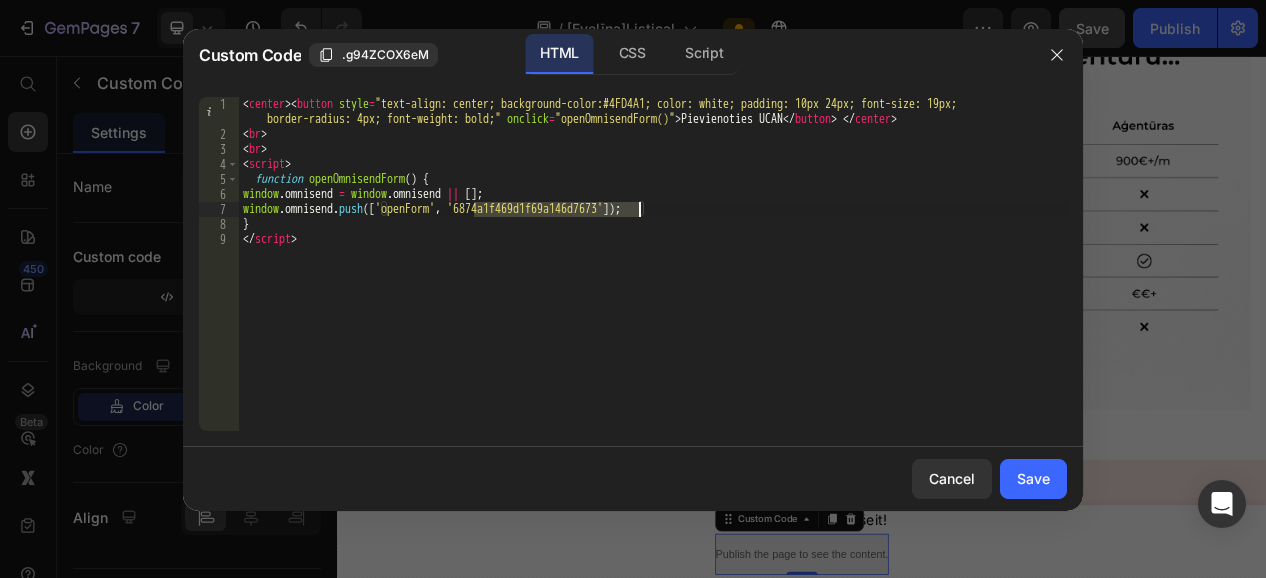 drag, startPoint x: 476, startPoint y: 214, endPoint x: 640, endPoint y: 211, distance: 164.02744 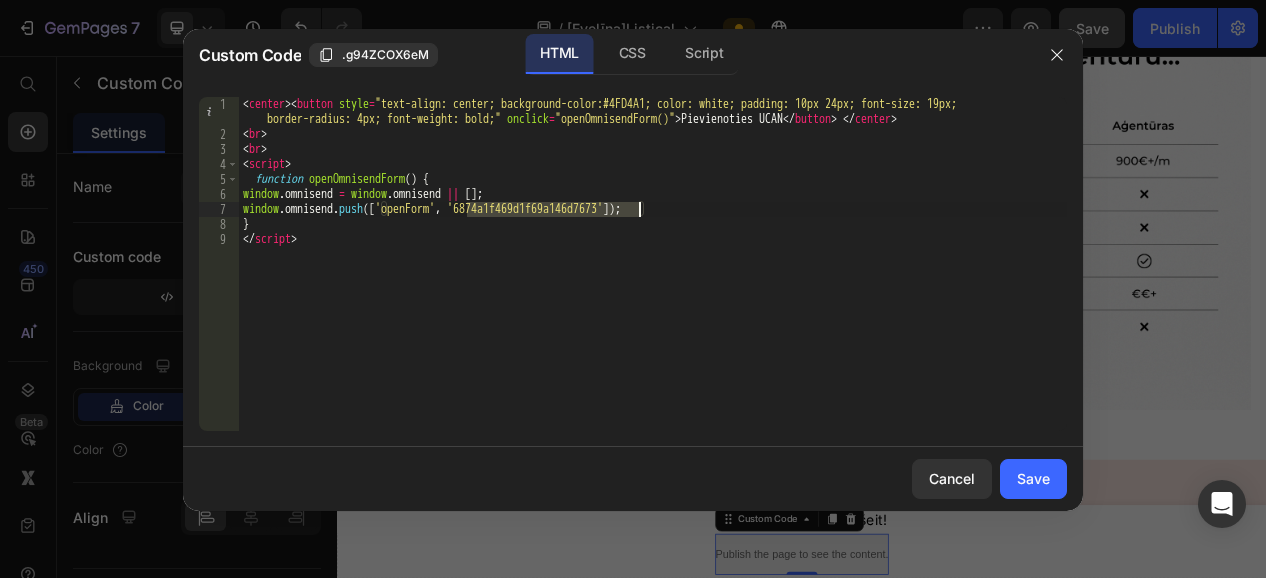 drag, startPoint x: 468, startPoint y: 208, endPoint x: 640, endPoint y: 211, distance: 172.02615 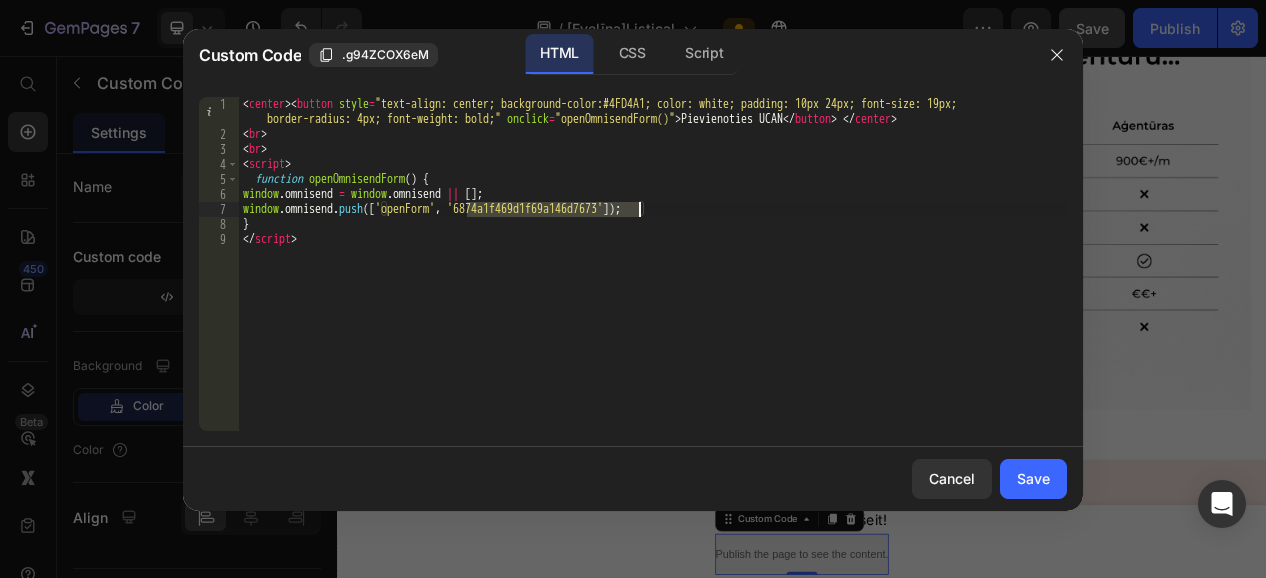 paste on "openForm', '6875083c69d1f69a146d76d" 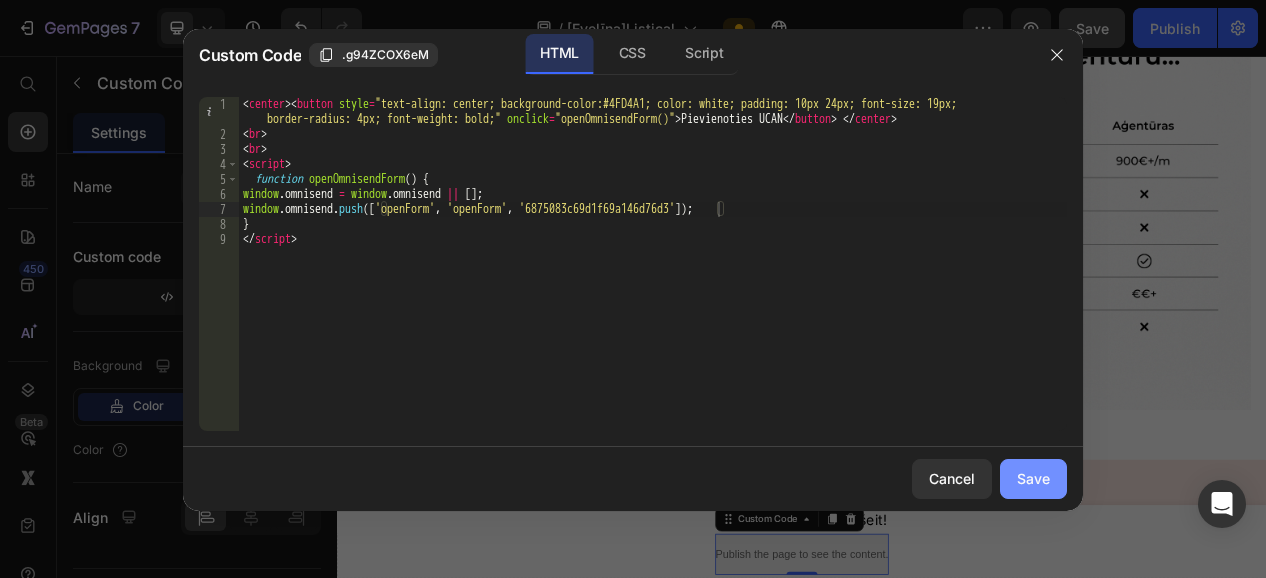 click on "Save" at bounding box center (1033, 478) 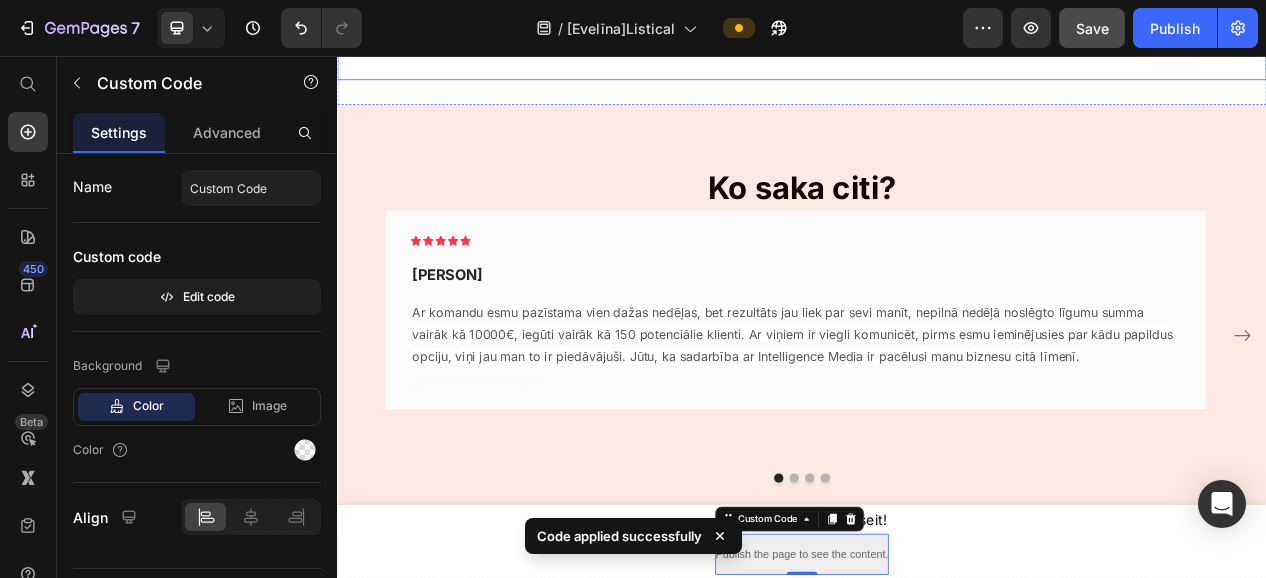 scroll, scrollTop: 2218, scrollLeft: 0, axis: vertical 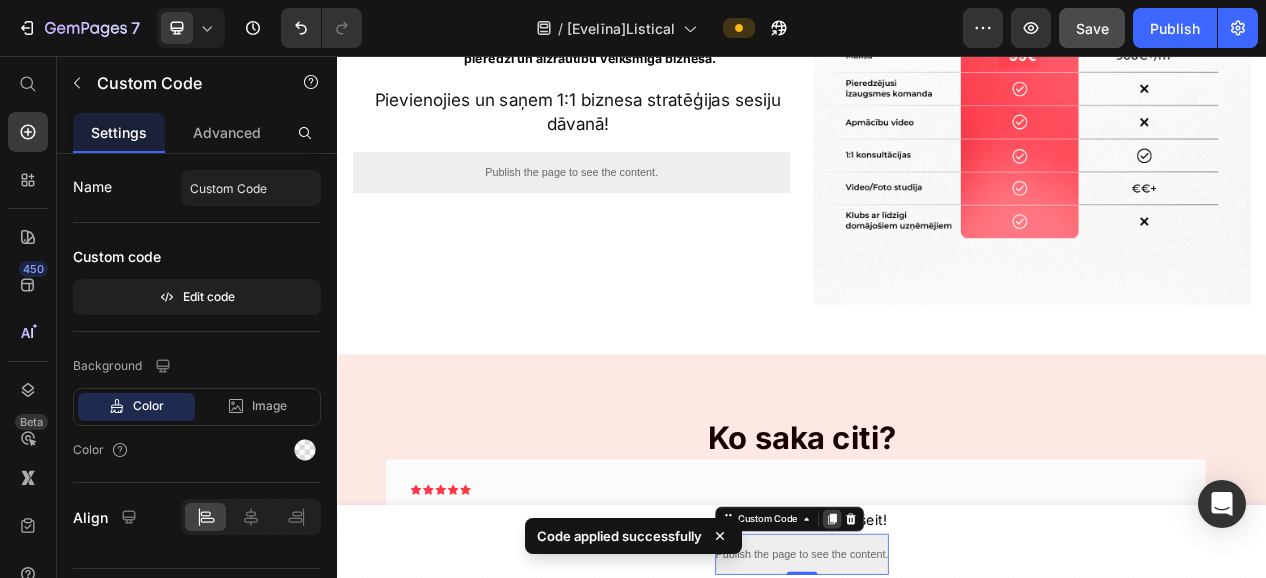 click 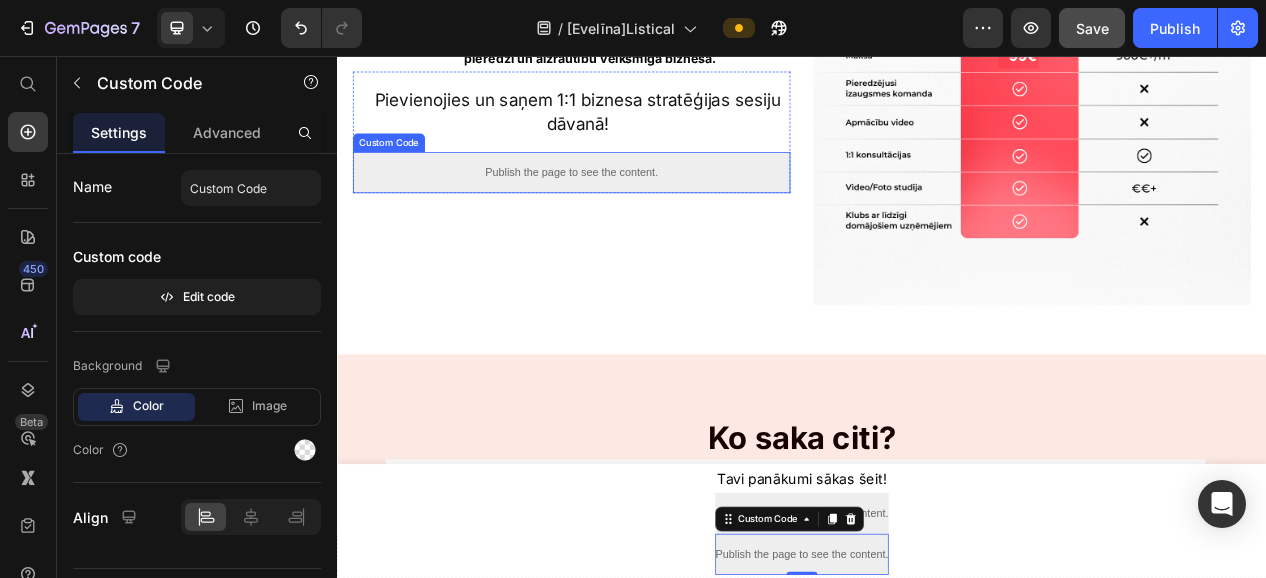 click on "Publish the page to see the content." at bounding box center [639, 206] 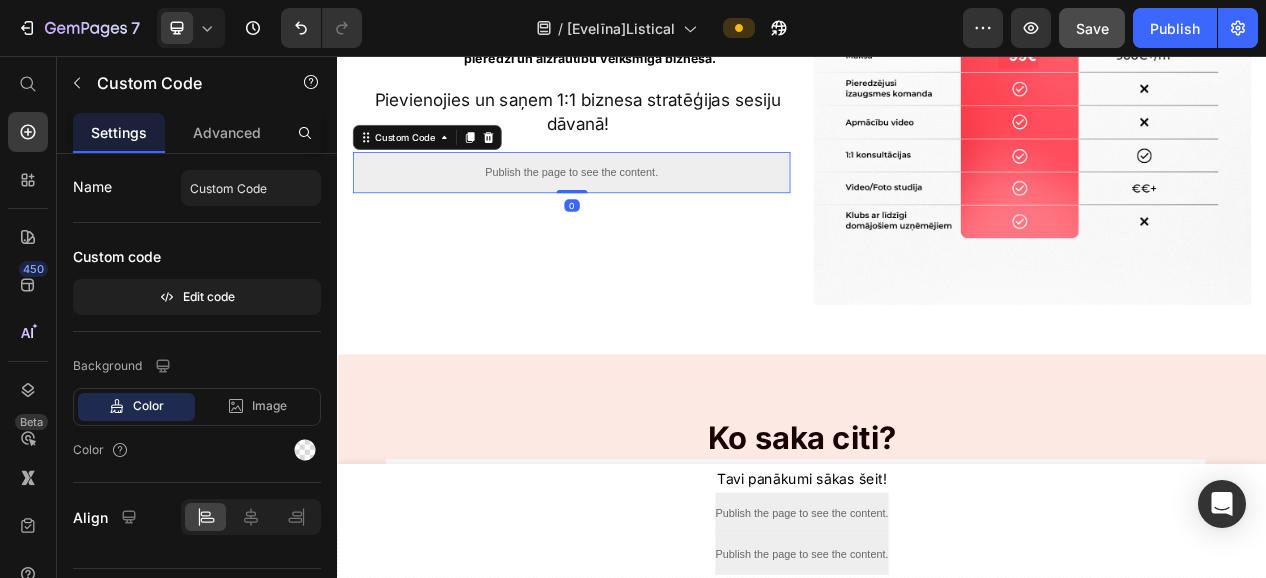 drag, startPoint x: 538, startPoint y: 159, endPoint x: 655, endPoint y: 300, distance: 183.22118 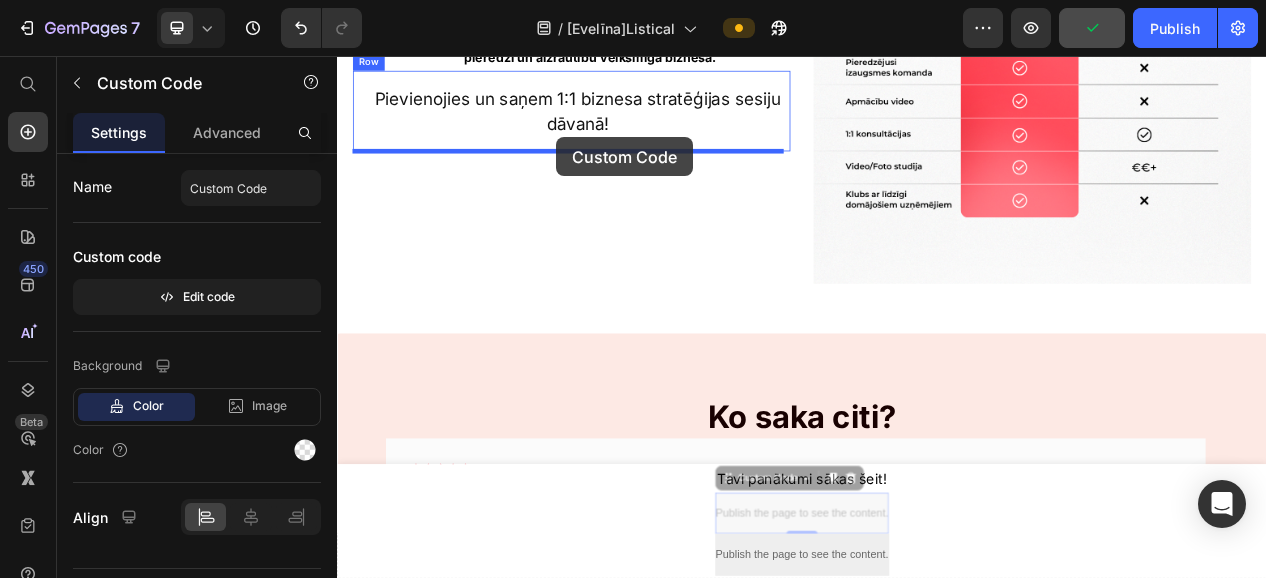 drag, startPoint x: 935, startPoint y: 668, endPoint x: 643, endPoint y: 177, distance: 571.2661 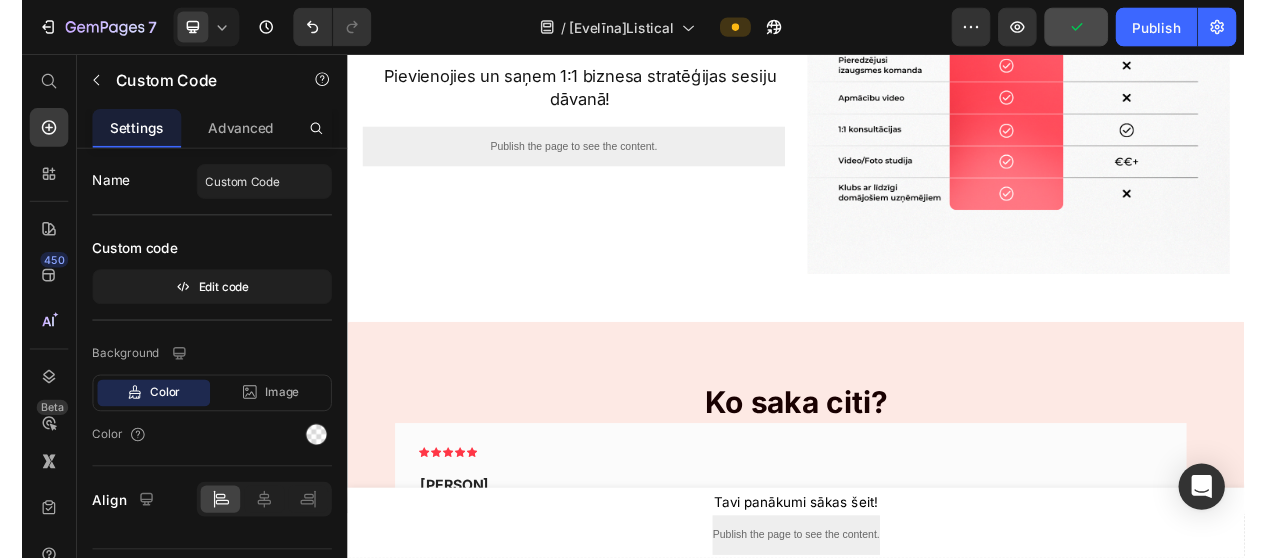 scroll, scrollTop: 2218, scrollLeft: 0, axis: vertical 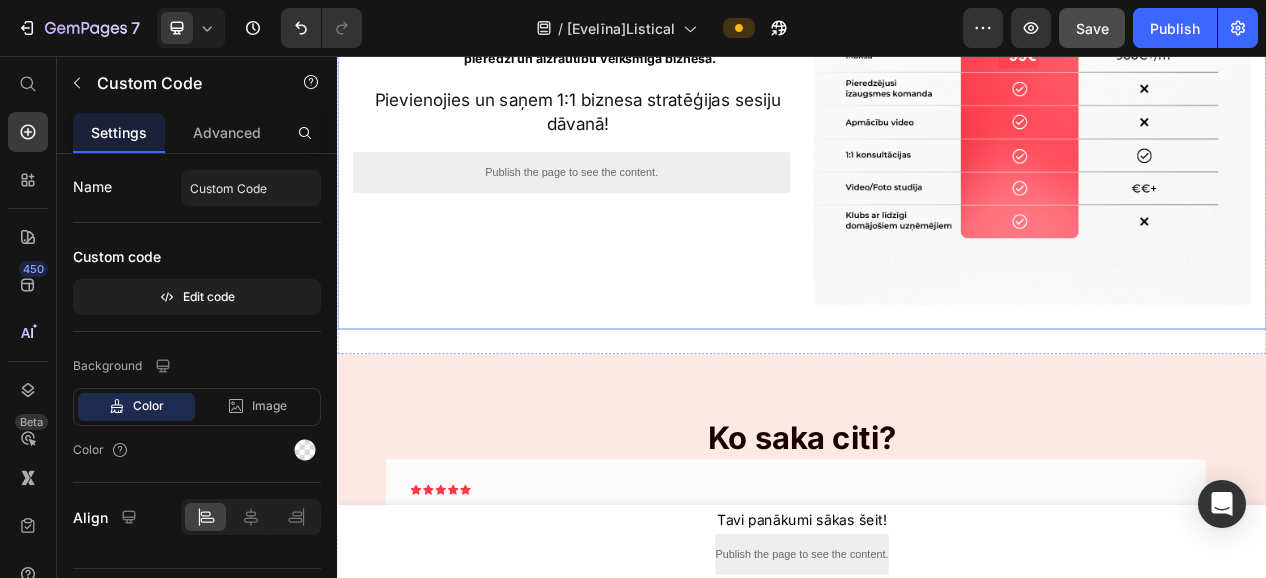click on "Nav svarīgi, vai tev ir tehniskas zināšanas vai nē. Nav svarīgi, vai tev ir milzīgs budžets vai nē.  Svarīgi ir tas, ka šodien ar UCAN Tev ir iespēja pārvērst savu pieredzi un aizrautību veiksmīgā biznesā. Text Block Pievienojies un saņem 1:1 biznesa stratēģijas sesiju dāvanā! Heading
Publish the page to see the content.
Custom Code   0 Row Image Row Section 8" at bounding box center (937, 94) 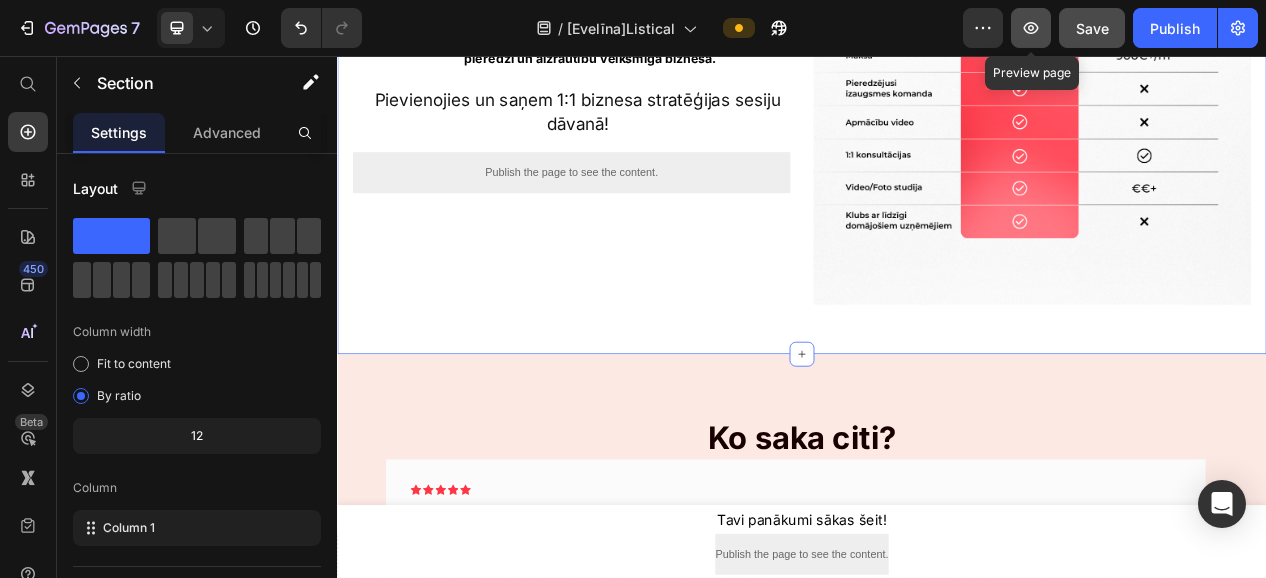 click 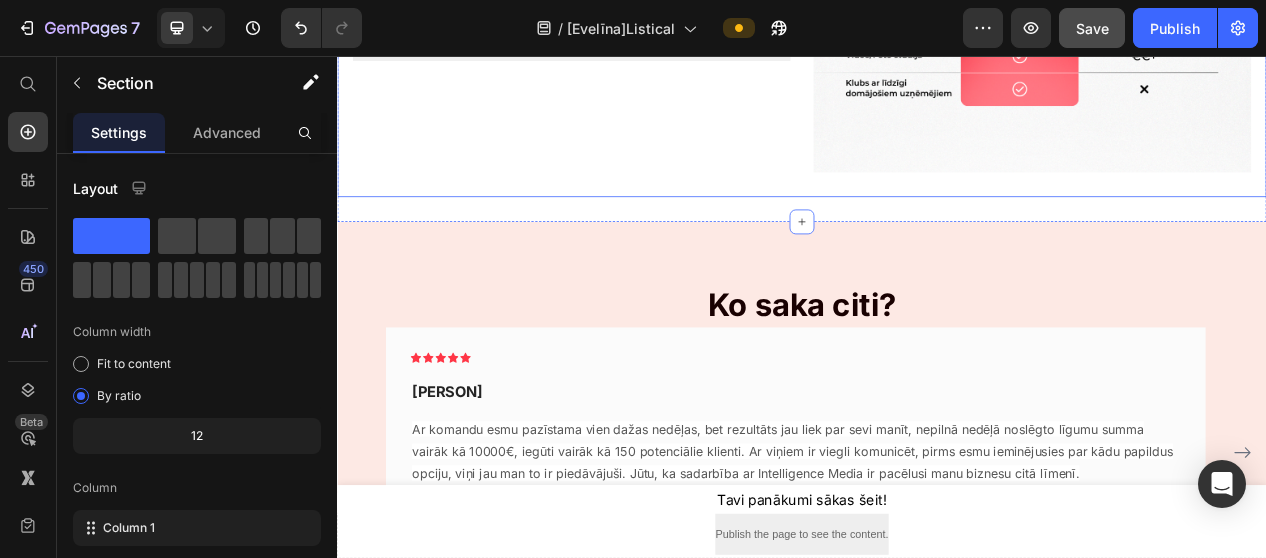 scroll, scrollTop: 2390, scrollLeft: 0, axis: vertical 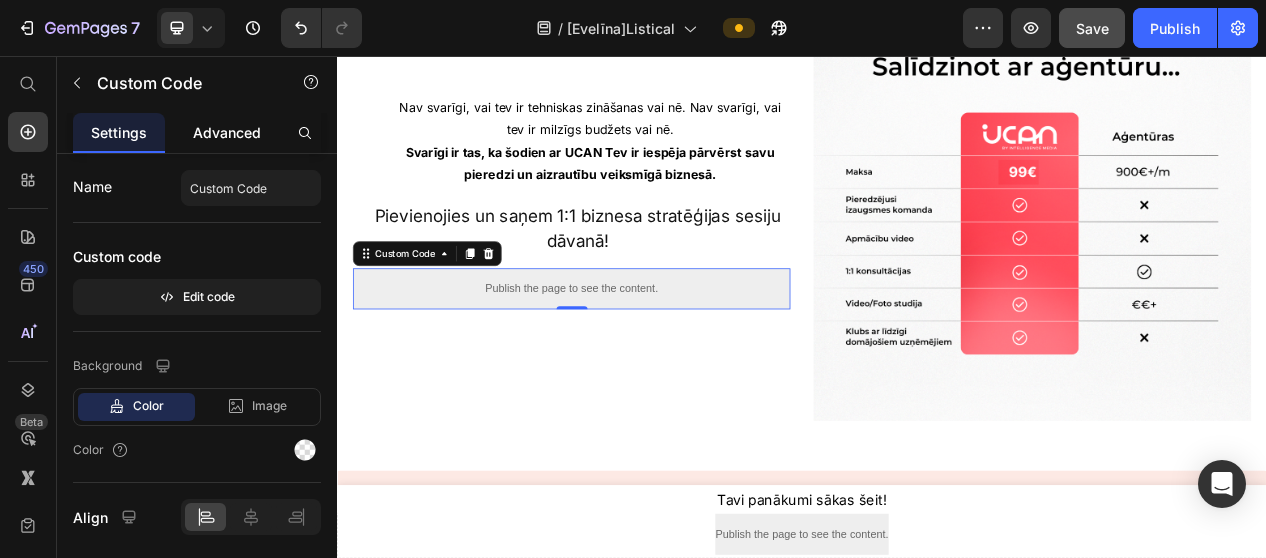 click on "Advanced" 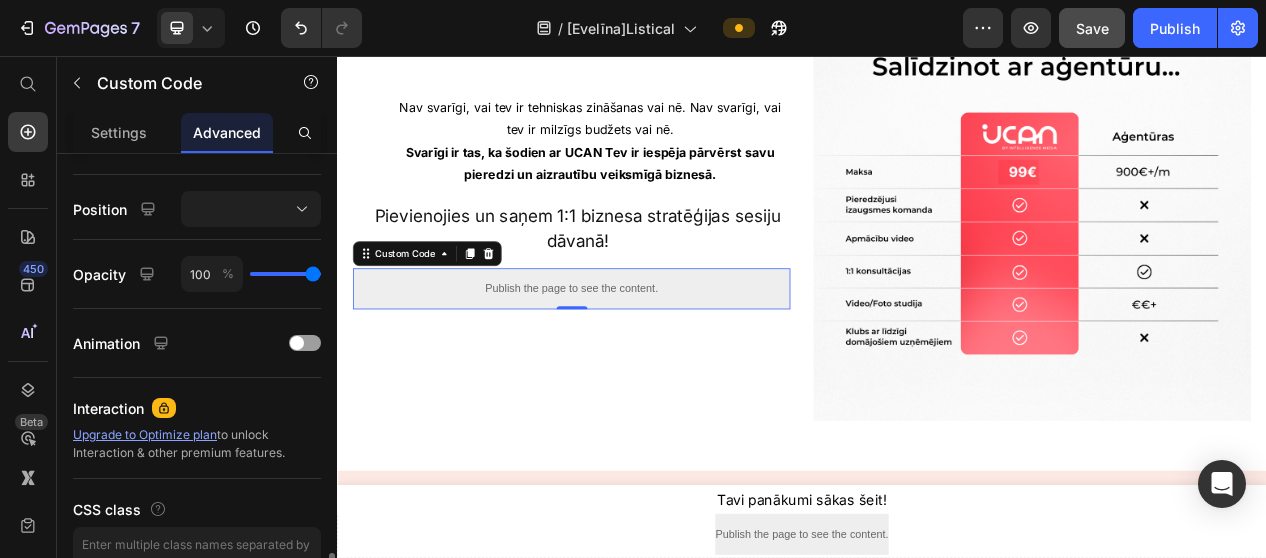 scroll, scrollTop: 804, scrollLeft: 0, axis: vertical 